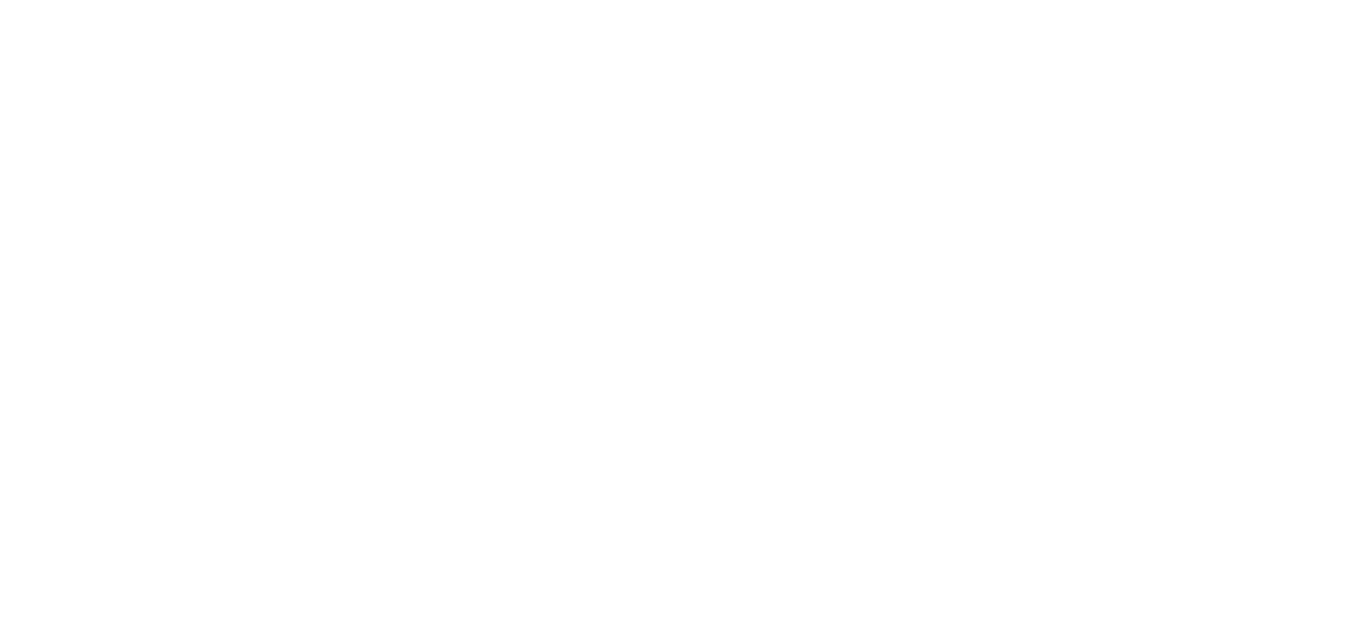 scroll, scrollTop: 0, scrollLeft: 0, axis: both 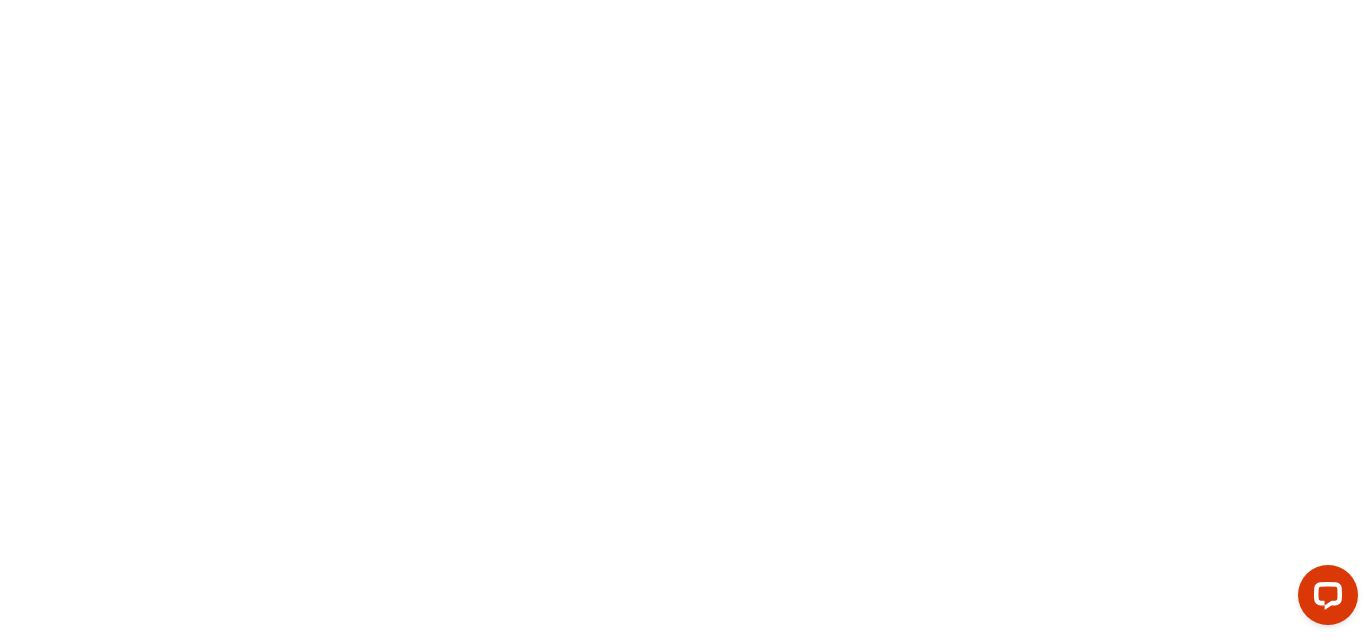 click at bounding box center [683, 320] 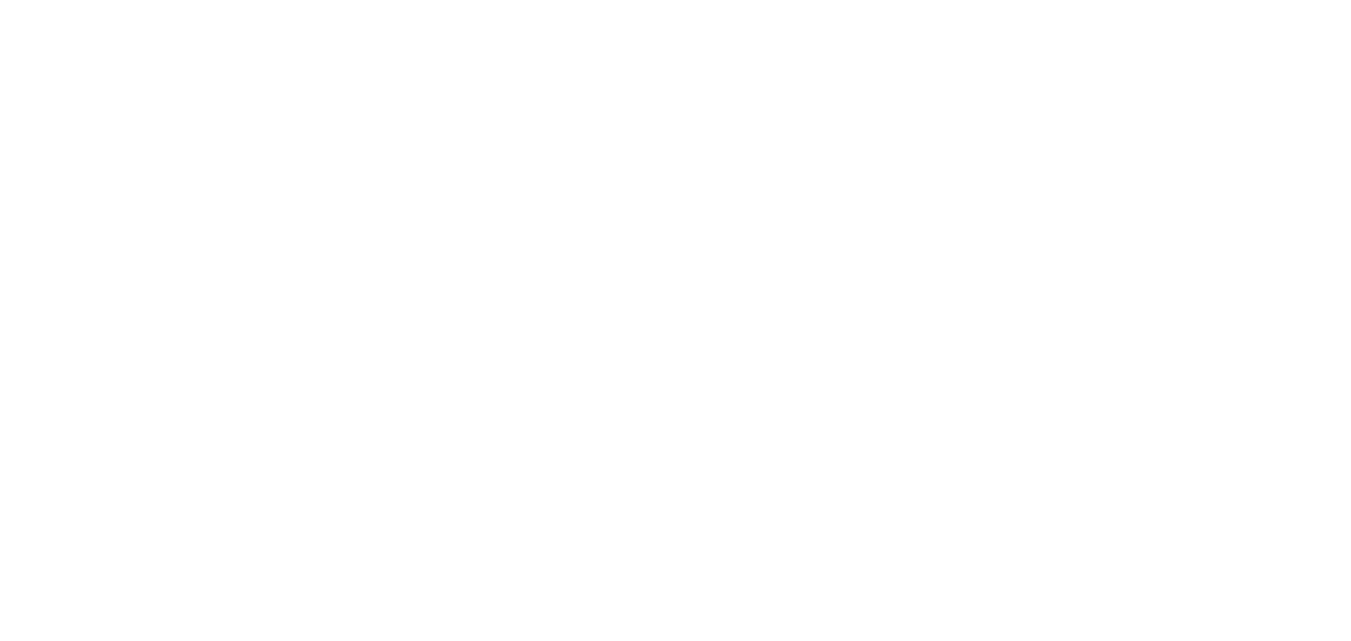 scroll, scrollTop: 0, scrollLeft: 0, axis: both 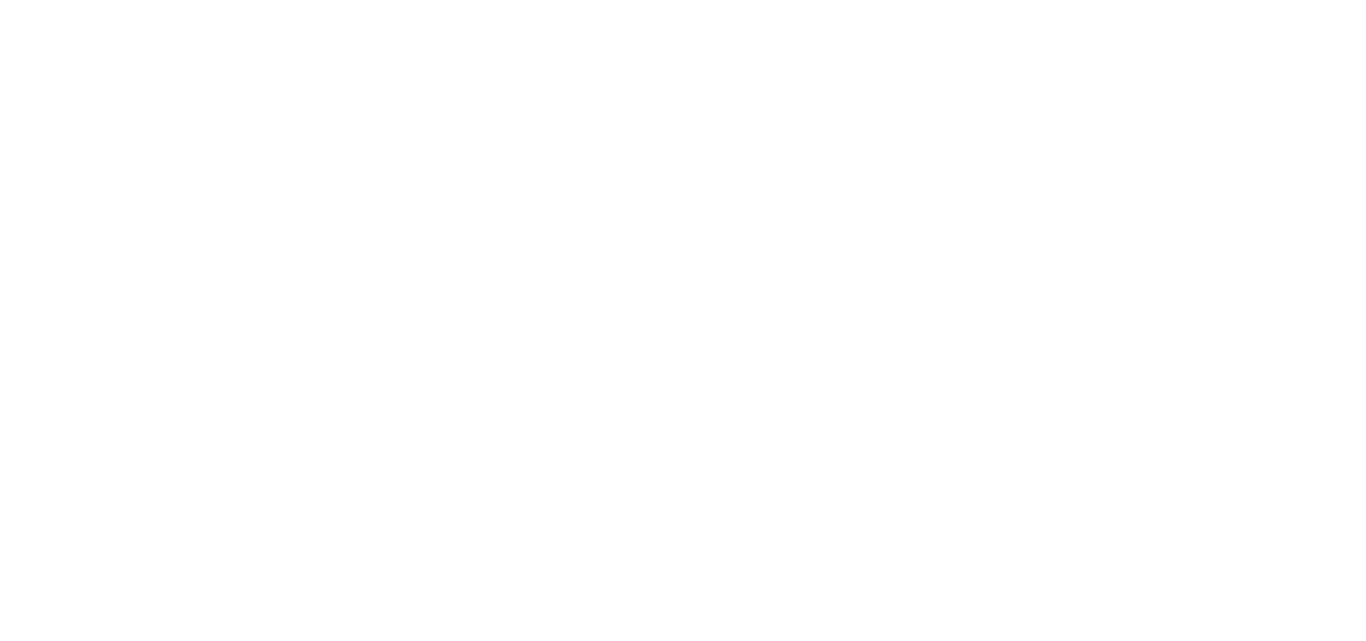 select on "message" 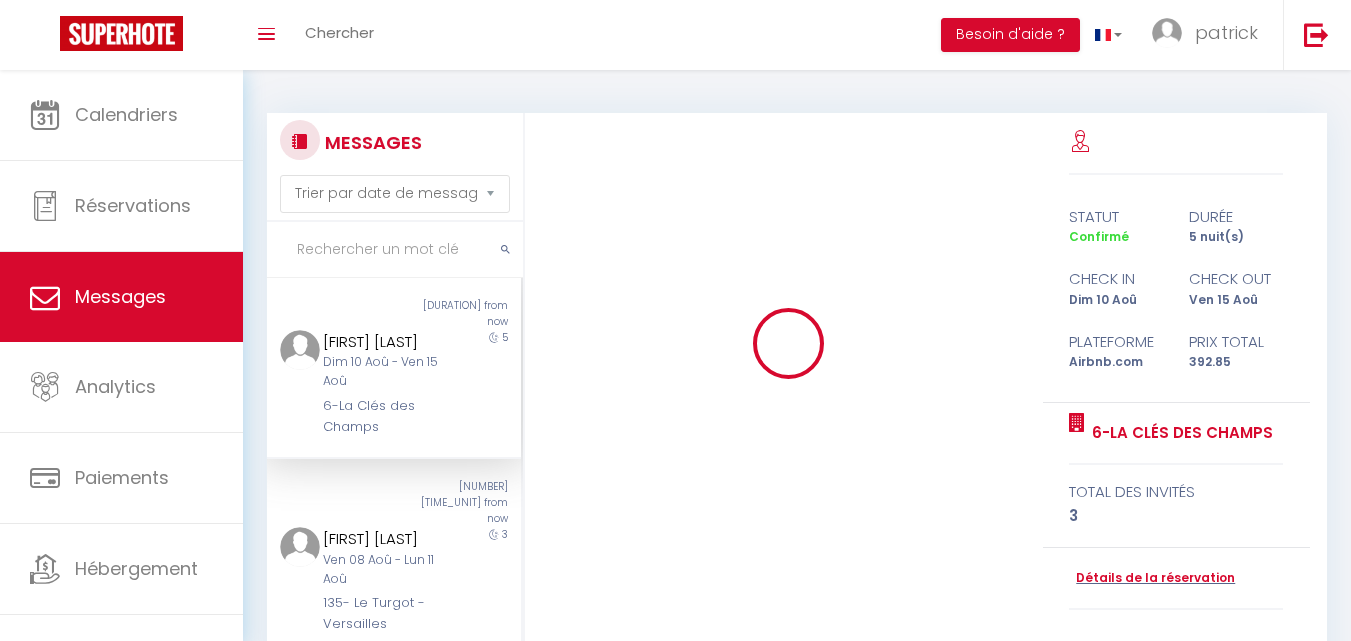 click on "Toggle menubar     Chercher   BUTTON
Besoin d'aide ?
patrick   Paramètres        Équipe" at bounding box center (740, 35) 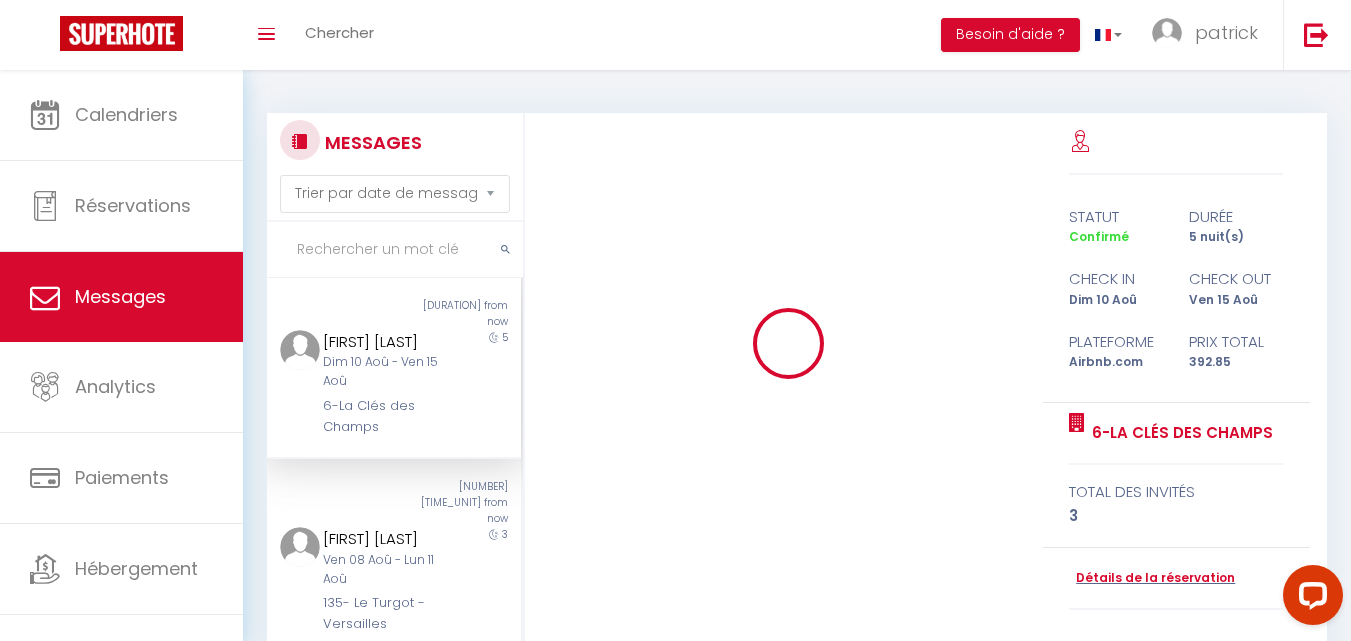 scroll, scrollTop: 0, scrollLeft: 0, axis: both 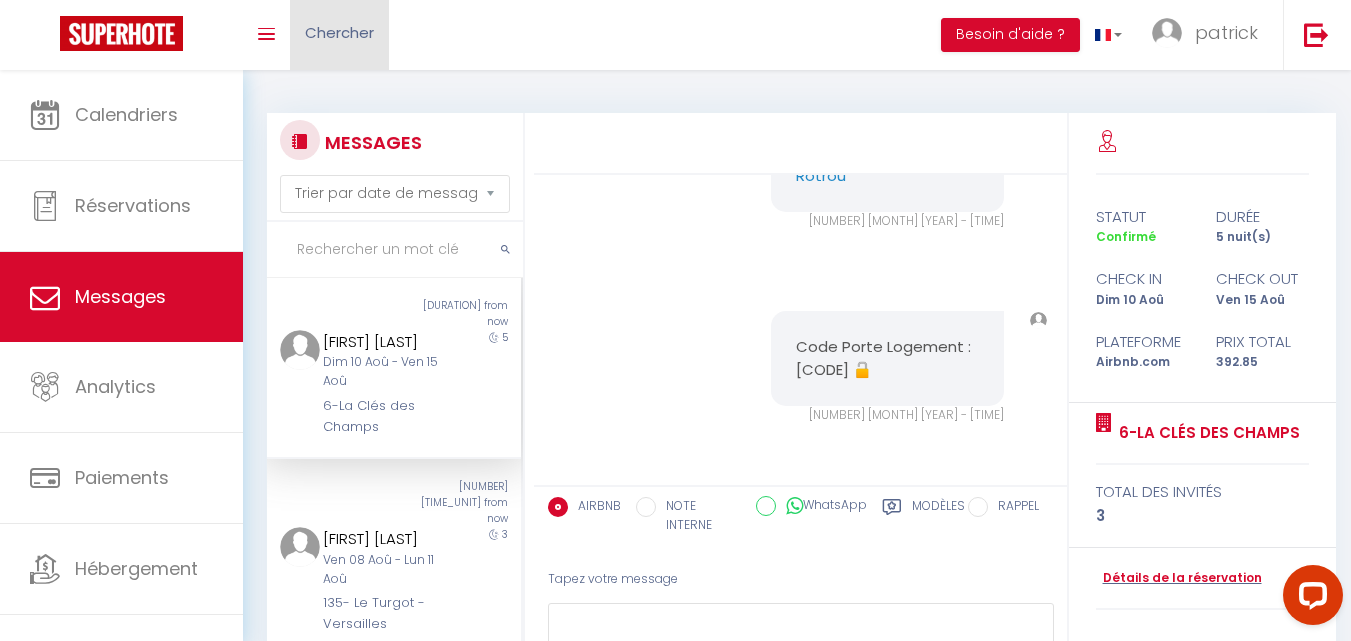 click on "Chercher" at bounding box center (339, 35) 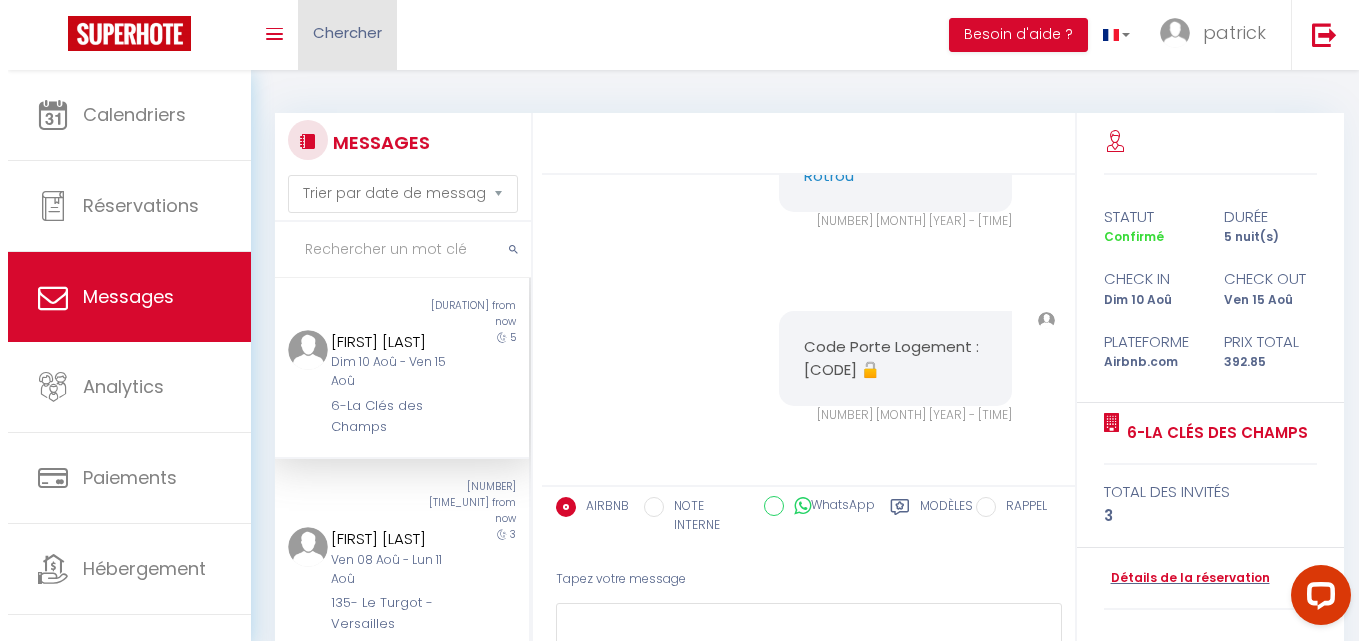 scroll, scrollTop: 16652, scrollLeft: 0, axis: vertical 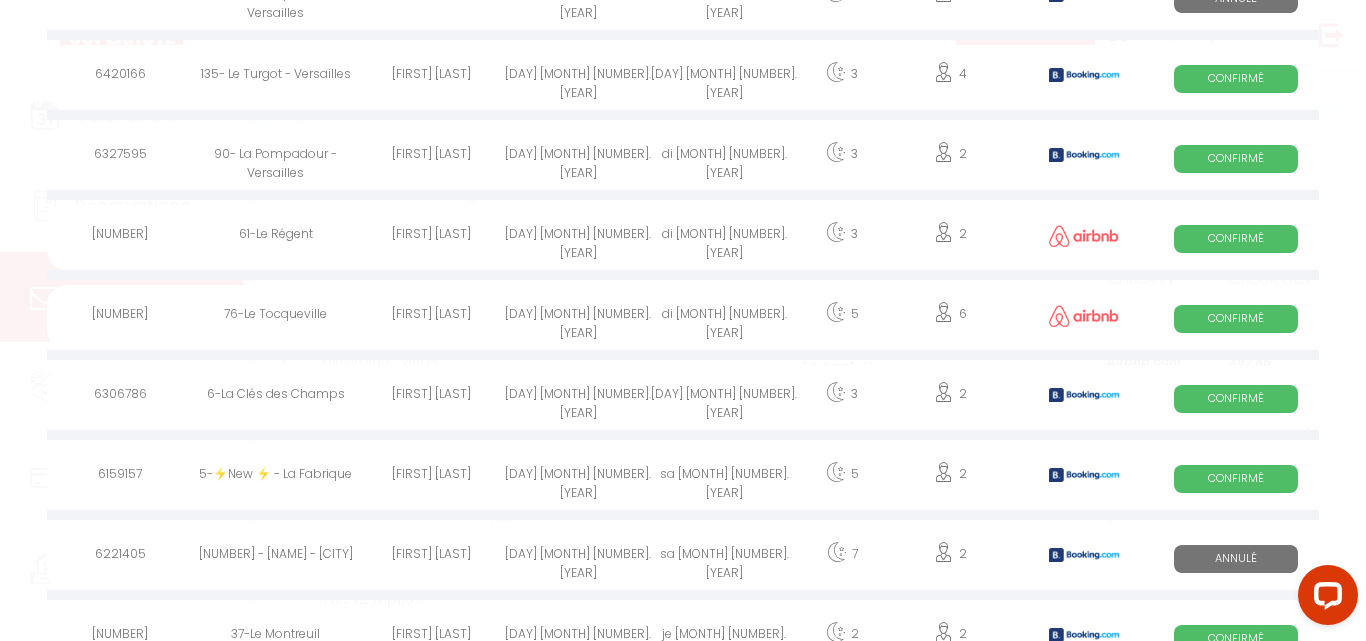 type on "678" 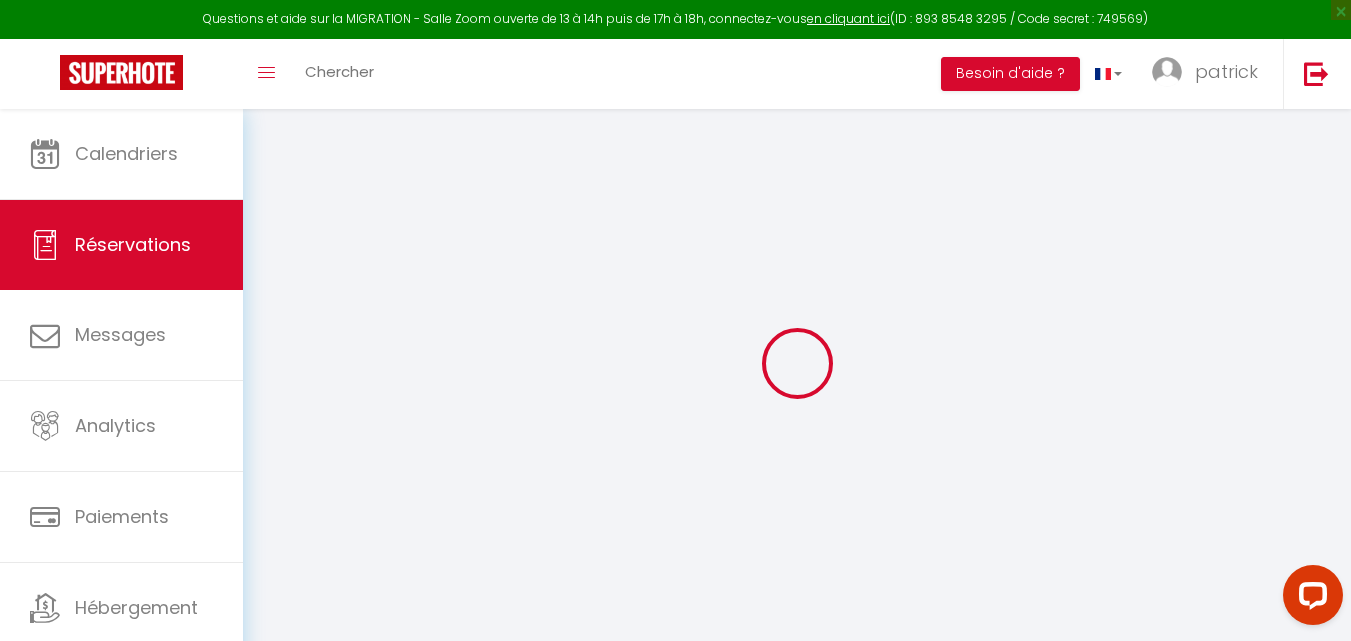 type on "Sergejs" 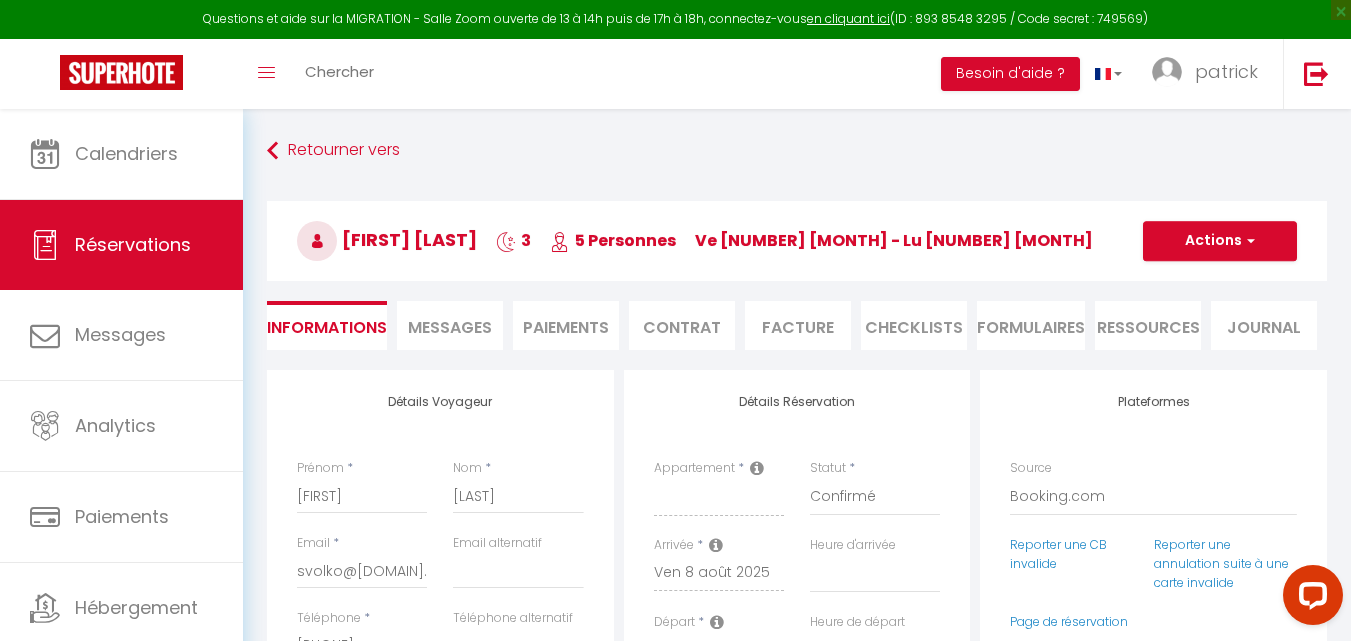 type on "126" 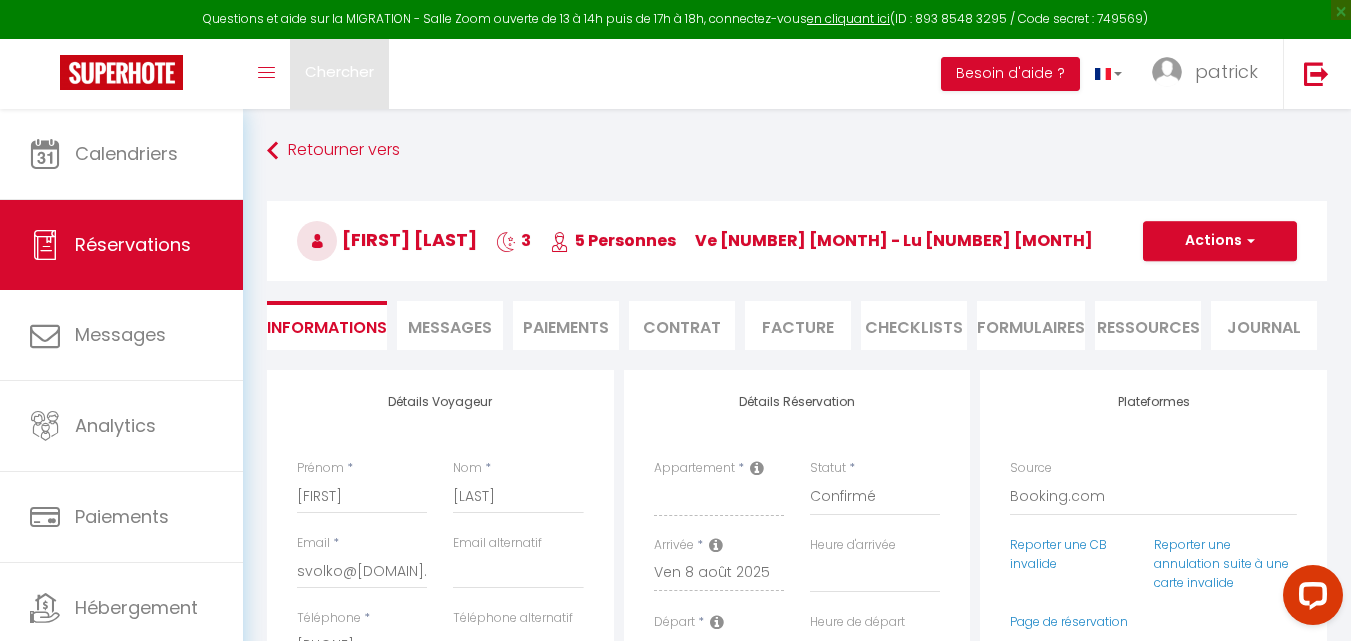 click on "Chercher" at bounding box center (339, 71) 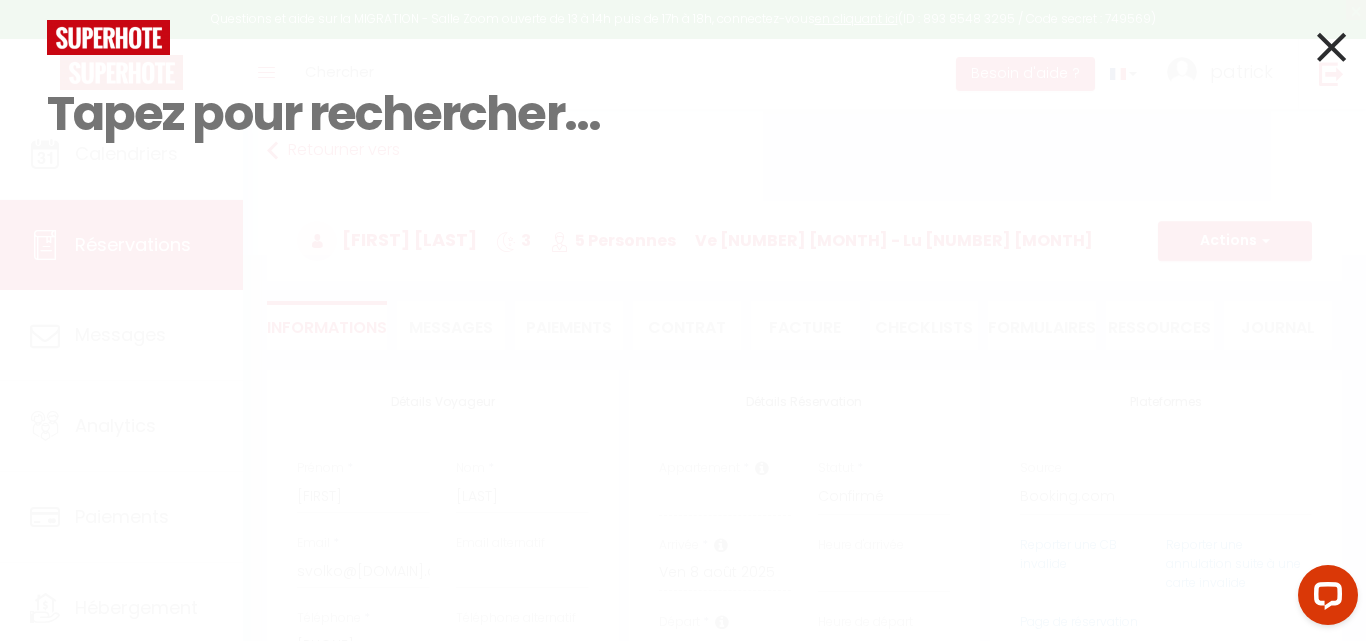 click at bounding box center (1331, 47) 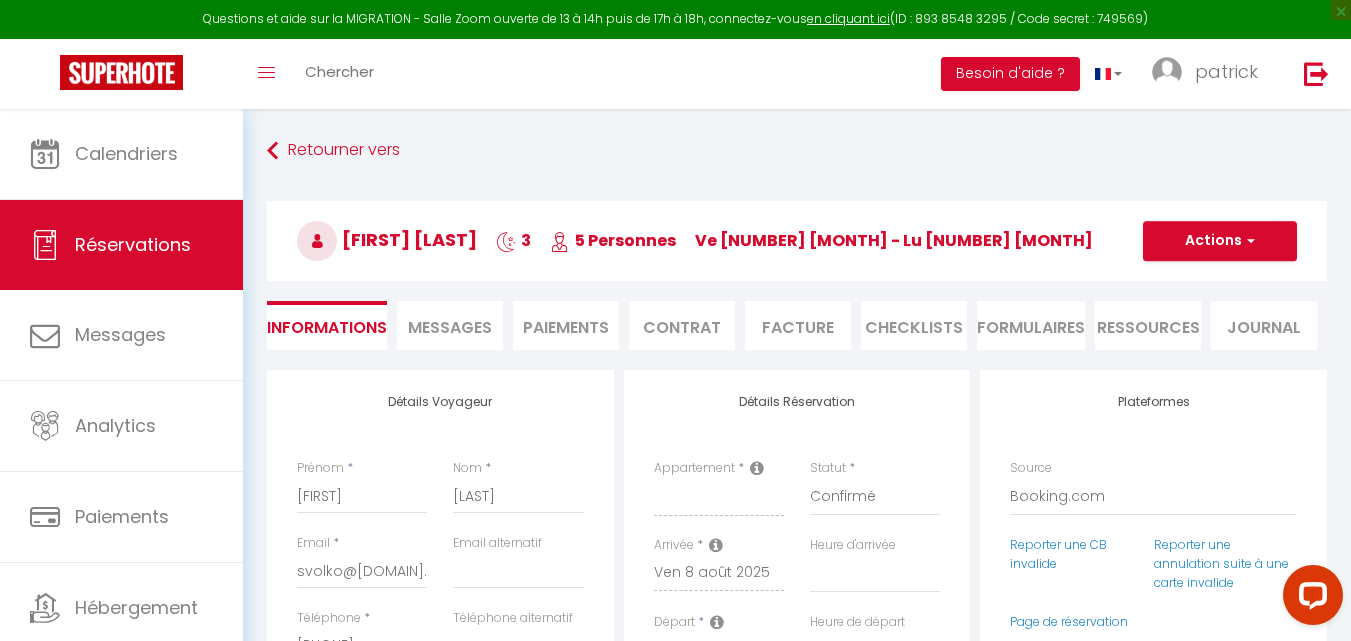 click on "Messages" at bounding box center (450, 327) 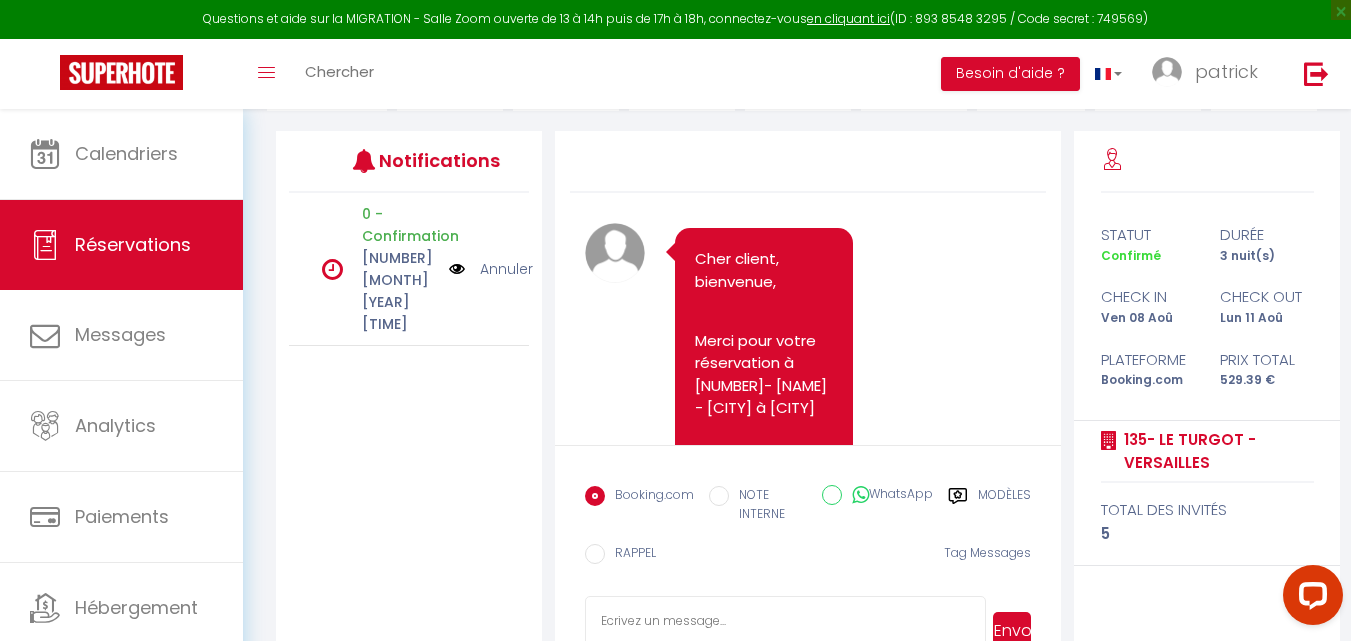 scroll, scrollTop: 277, scrollLeft: 0, axis: vertical 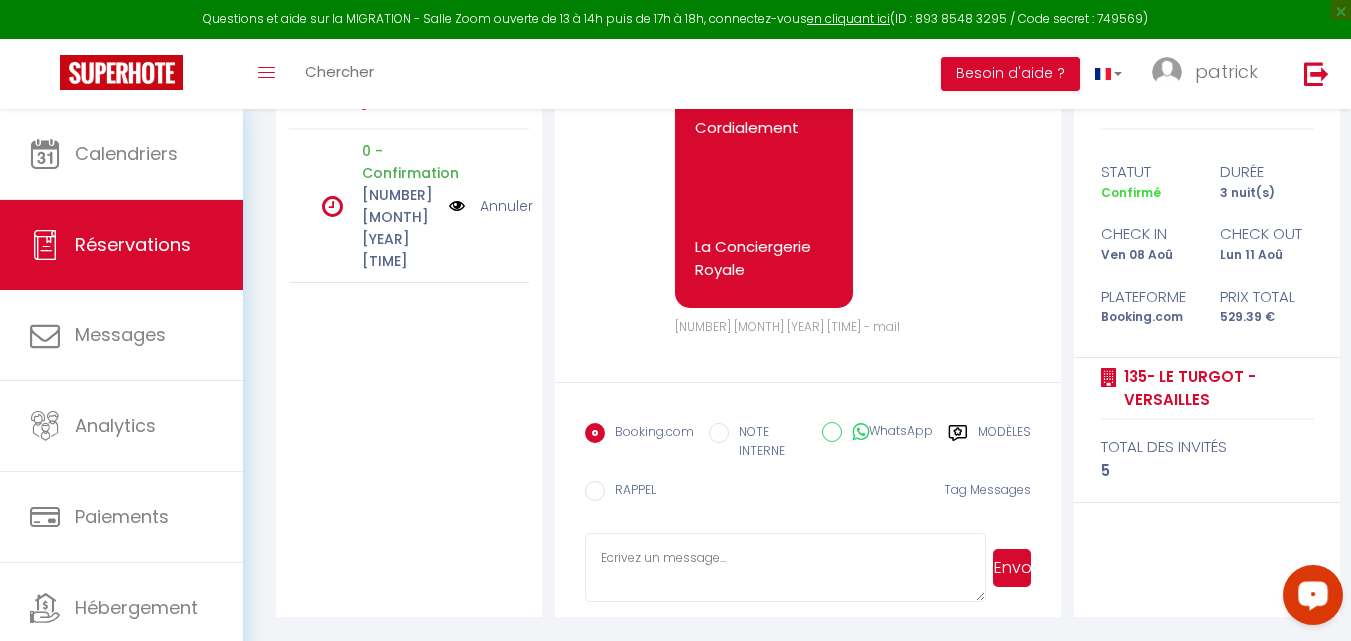 click on "Modèles" at bounding box center (1004, 443) 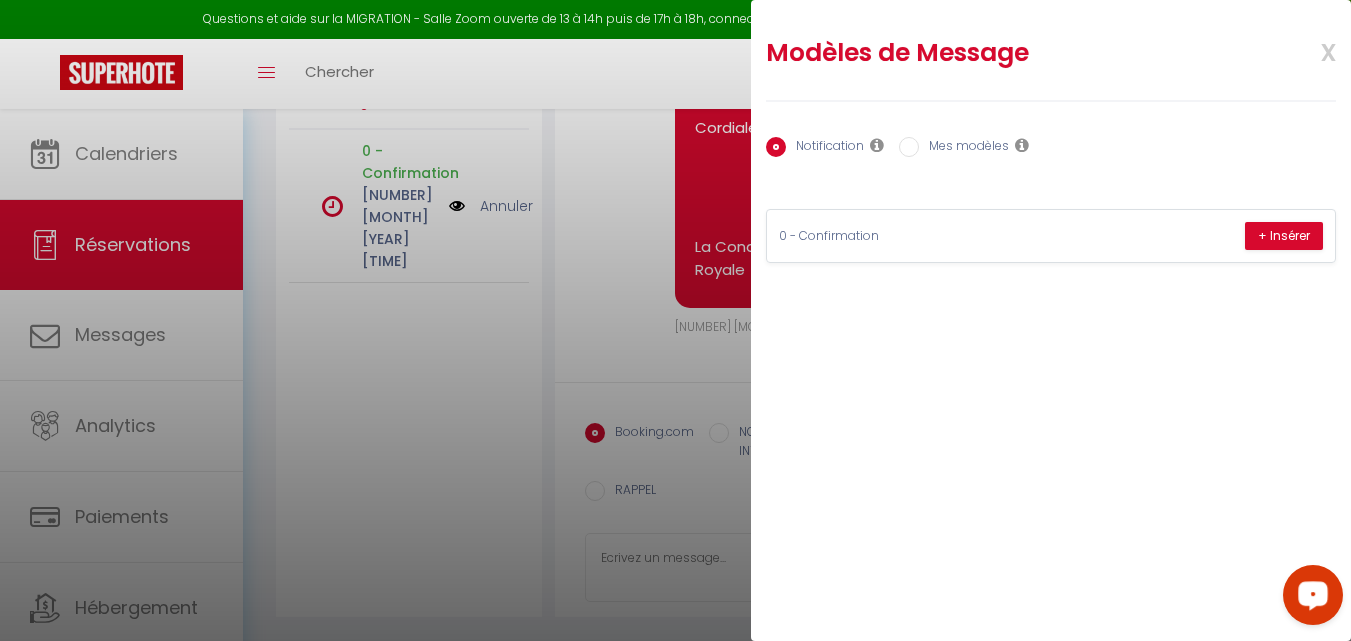 click at bounding box center (675, 320) 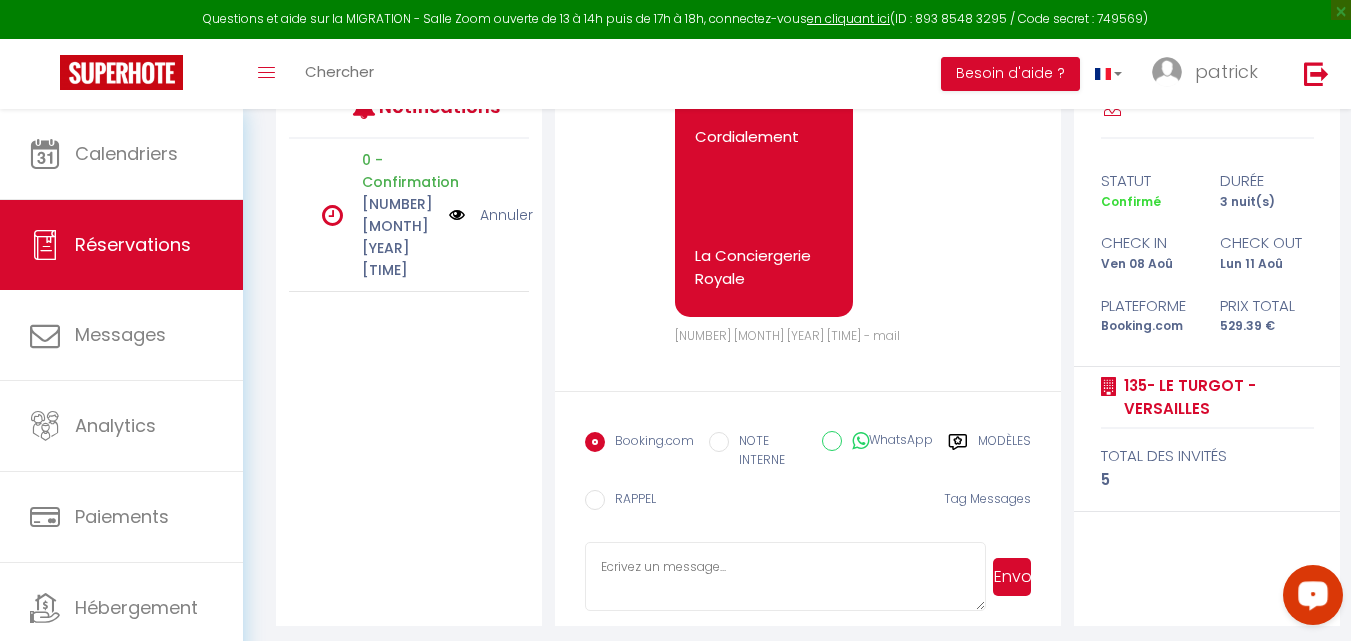 scroll, scrollTop: 0, scrollLeft: 0, axis: both 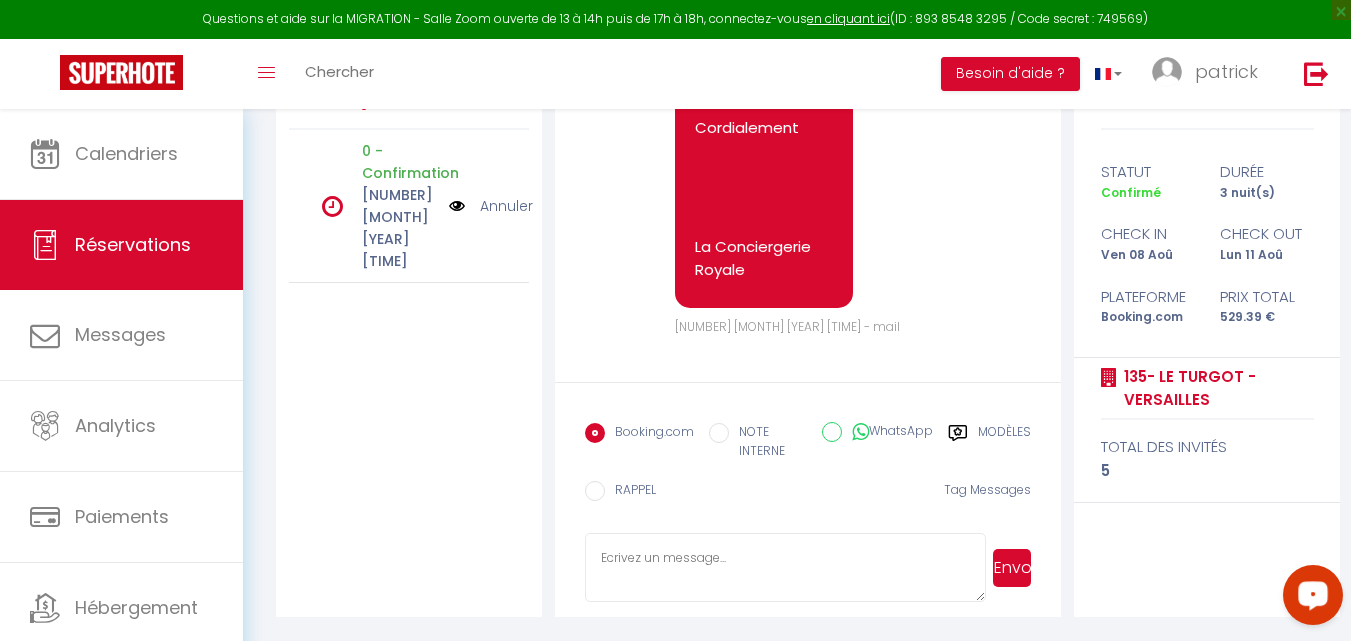 click on "Modèles" at bounding box center (1004, 443) 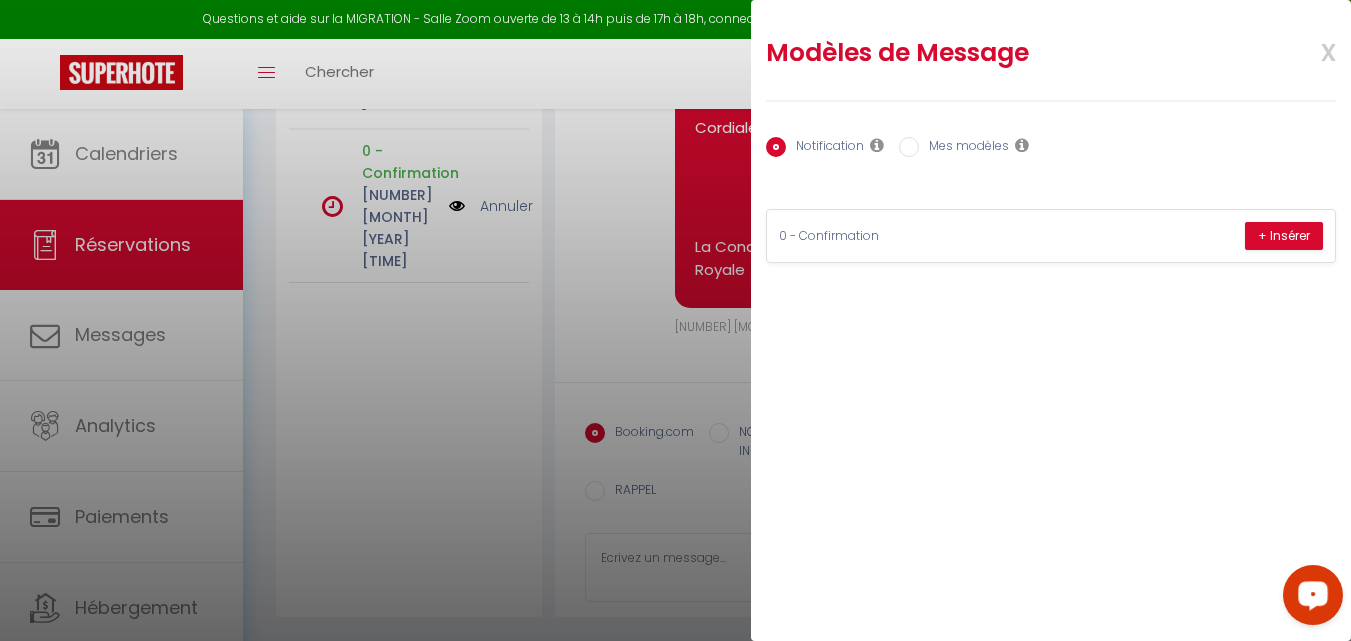 click on "x" at bounding box center [1304, 50] 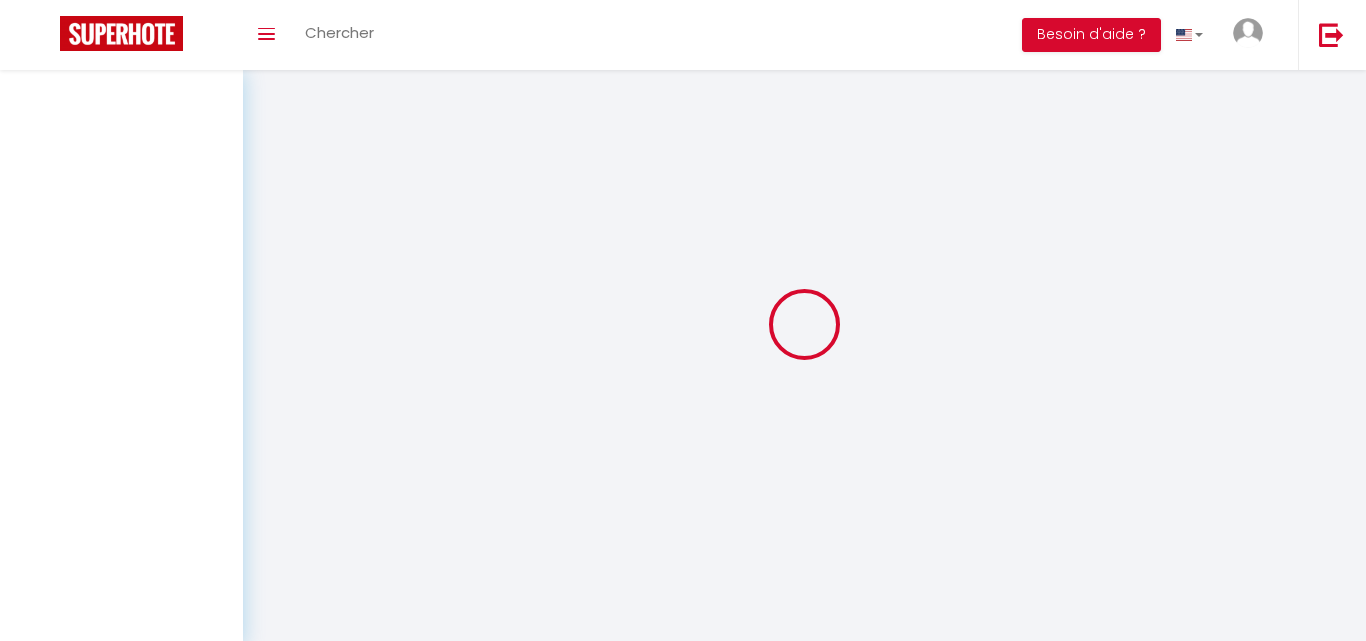 select on "message" 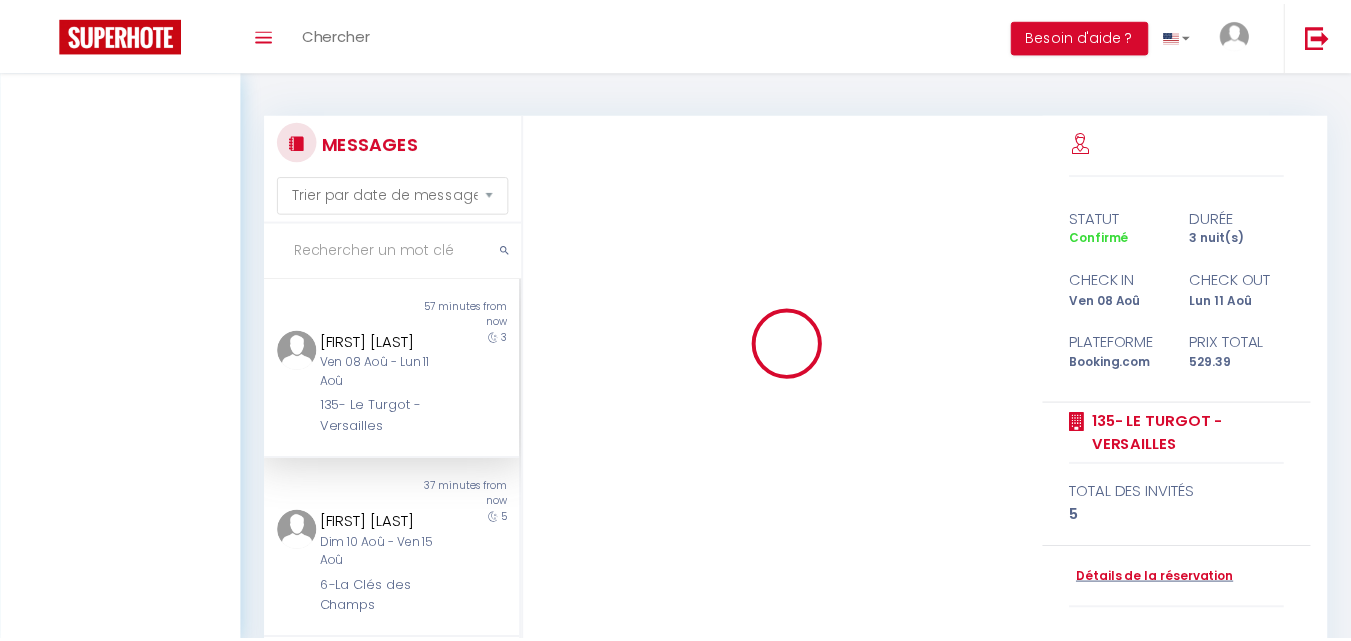 scroll, scrollTop: 0, scrollLeft: 0, axis: both 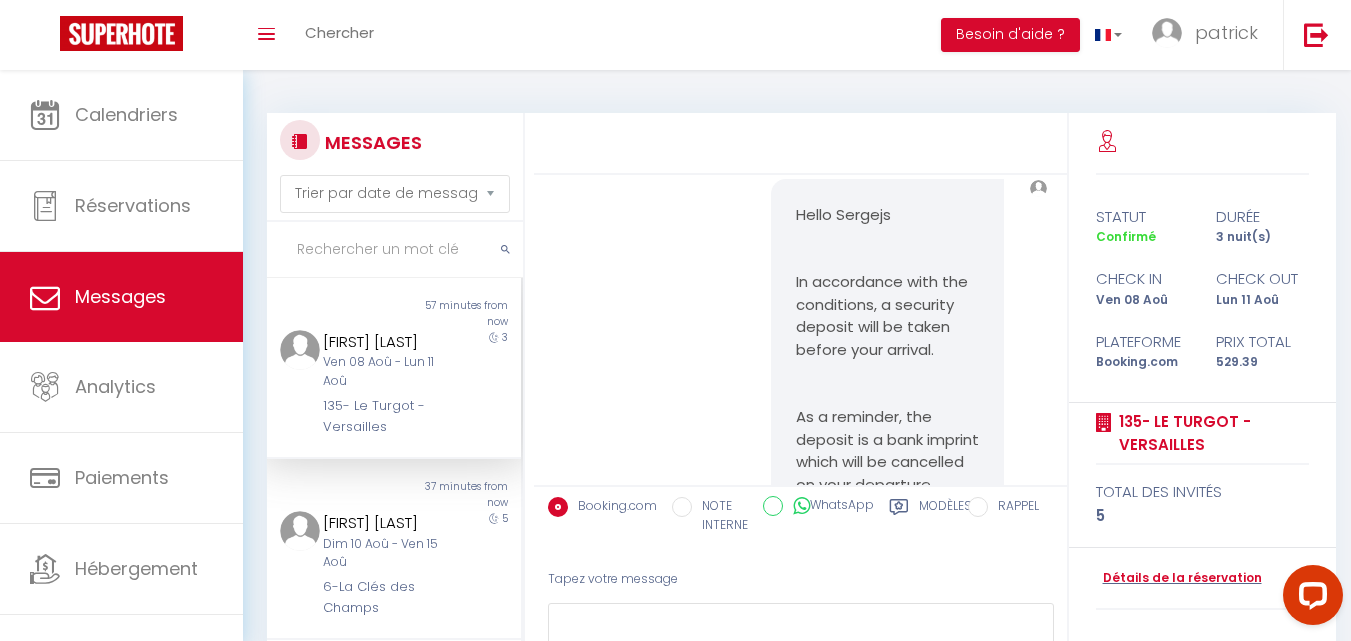 click on "Hello [FIRST]
In accordance with the conditions, a security deposit will be taken before your arrival.
As a reminder, the deposit is a bank imprint which will be cancelled on your departure.
In the absence of a deposit, we will not be able to send you access information.
We invite you to use the secure link below to make the deposit, please :
https://superhote.com/applink/p/SDTVYjcH
[NUMBER]- [NAME] - [CITY]
Sincerely
La conciergerie Royale" at bounding box center (887, 586) 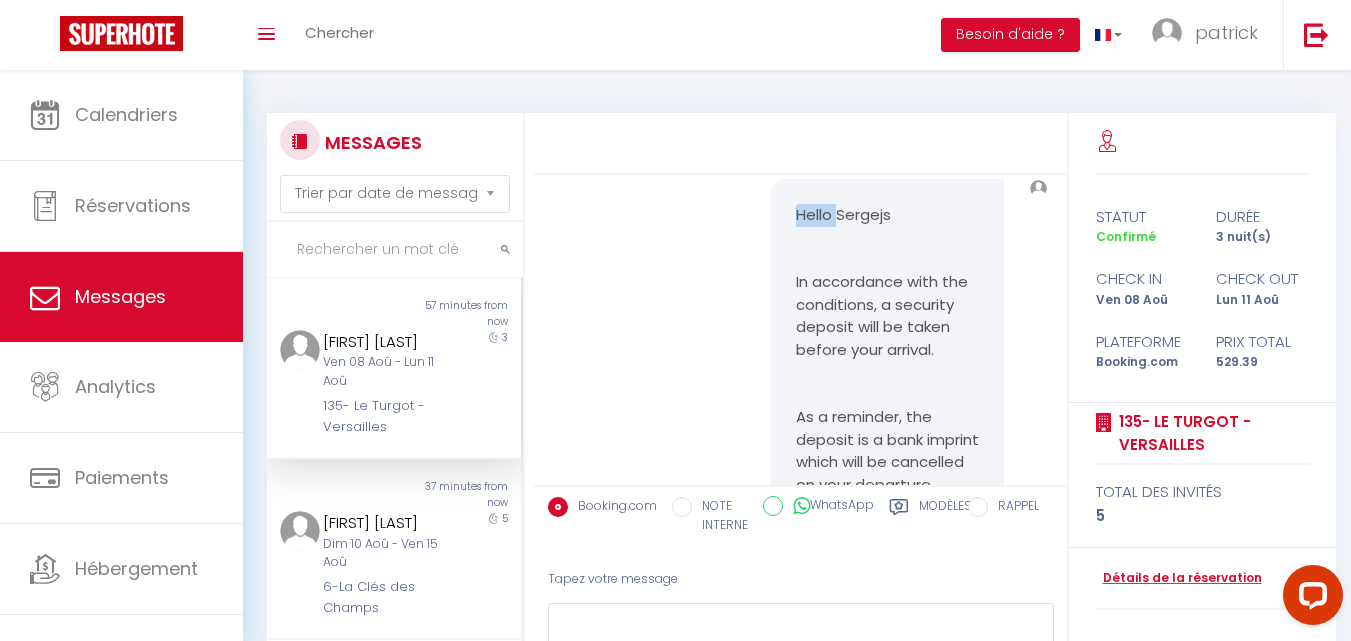 click on "Hello [FIRST]
In accordance with the conditions, a security deposit will be taken before your arrival.
As a reminder, the deposit is a bank imprint which will be cancelled on your departure.
In the absence of a deposit, we will not be able to send you access information.
We invite you to use the secure link below to make the deposit, please :
https://superhote.com/applink/p/SDTVYjcH
[NUMBER]- [NAME] - [CITY]
Sincerely
La conciergerie Royale" at bounding box center [887, 586] 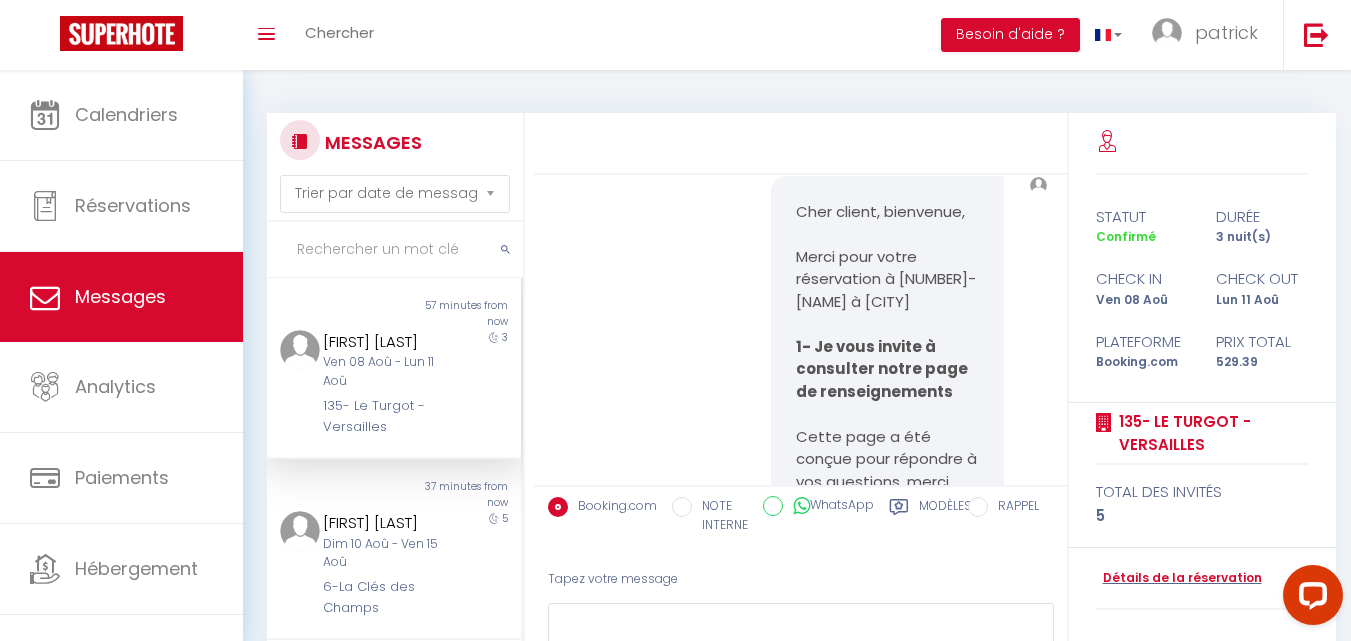 scroll, scrollTop: 3118, scrollLeft: 0, axis: vertical 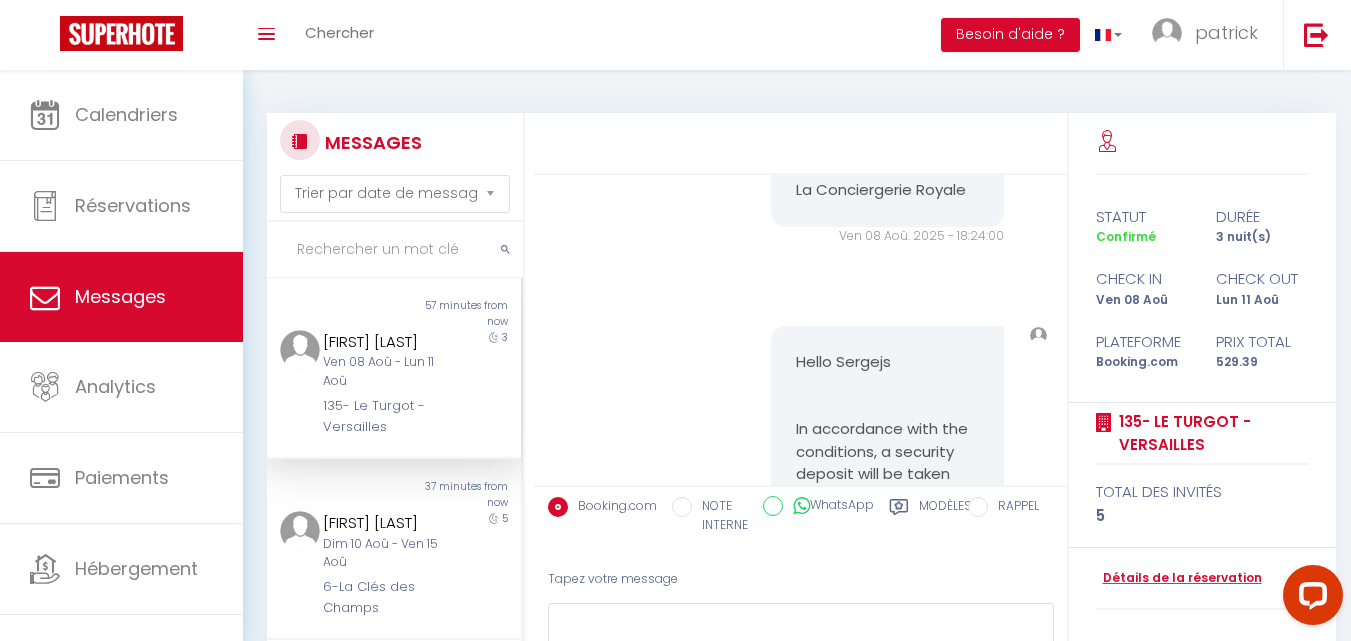 click on "Tapez votre message" at bounding box center [801, 579] 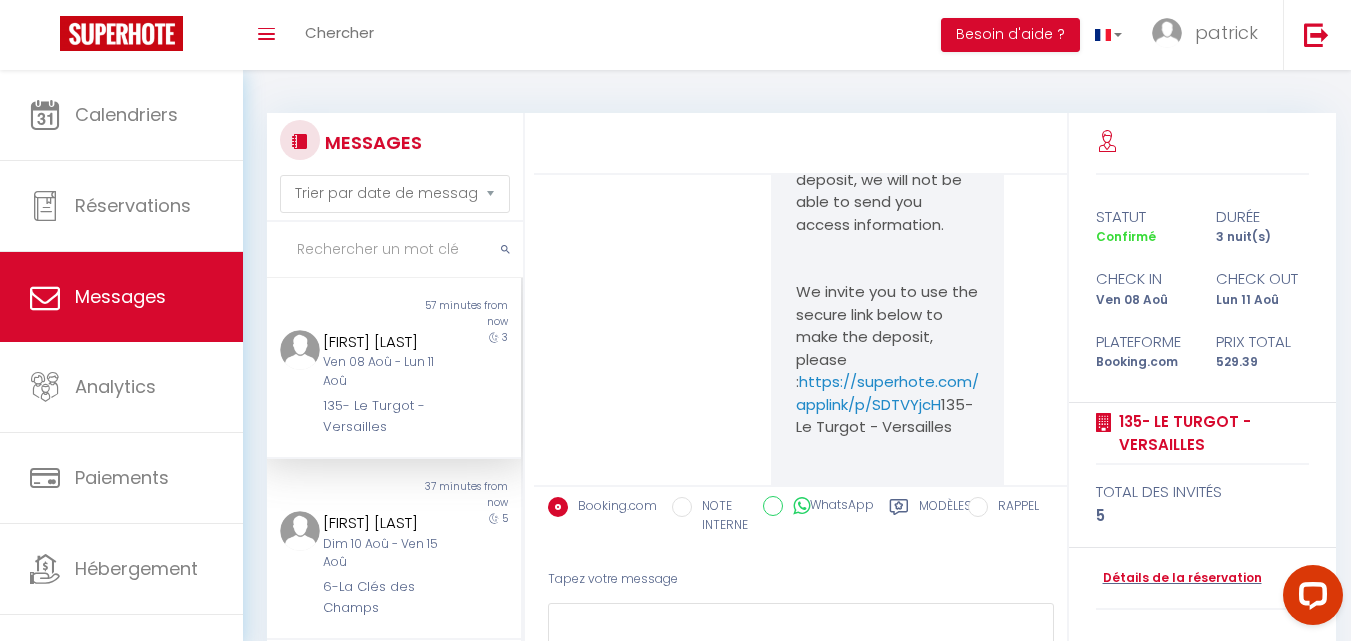 scroll, scrollTop: 3931, scrollLeft: 0, axis: vertical 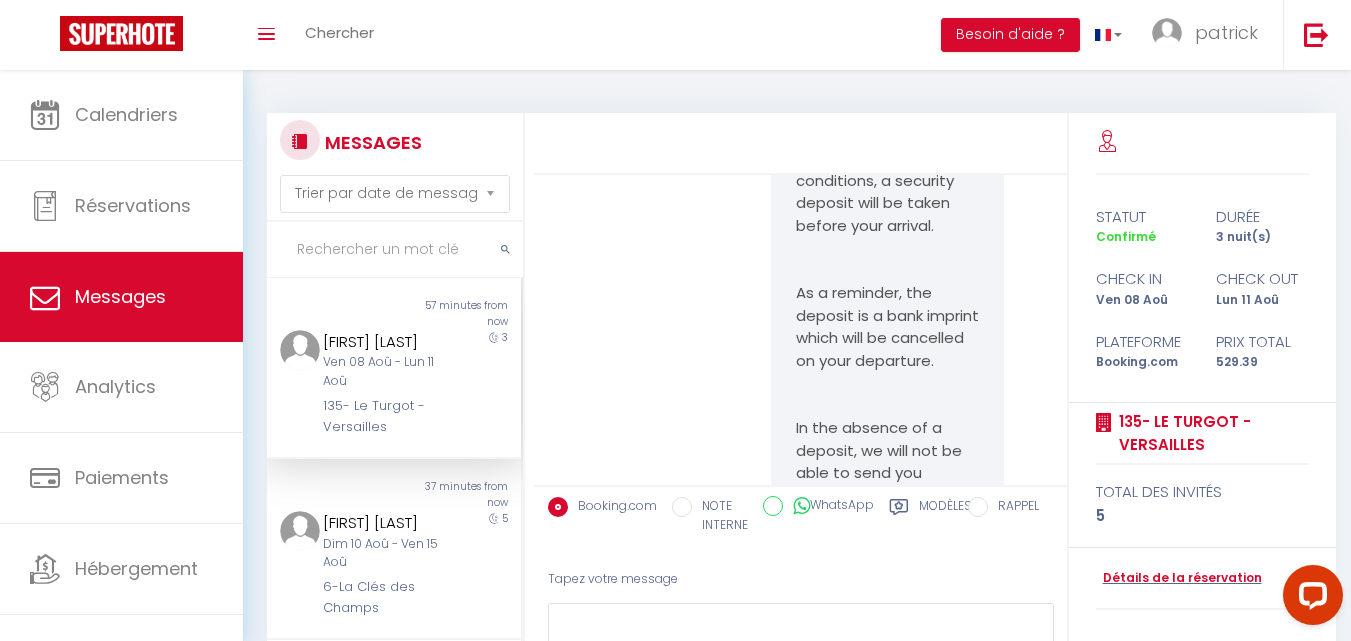 click on "Hello [FIRST]
In accordance with the conditions, a security deposit will be taken before your arrival.
As a reminder, the deposit is a bank imprint which will be cancelled on your departure.
In the absence of a deposit, we will not be able to send you access information.
We invite you to use the secure link below to make the deposit, please :
https://superhote.com/applink/p/SDTVYjcH
[NUMBER]- [NAME] - [CITY]
Sincerely
La conciergerie Royale" at bounding box center (887, 462) 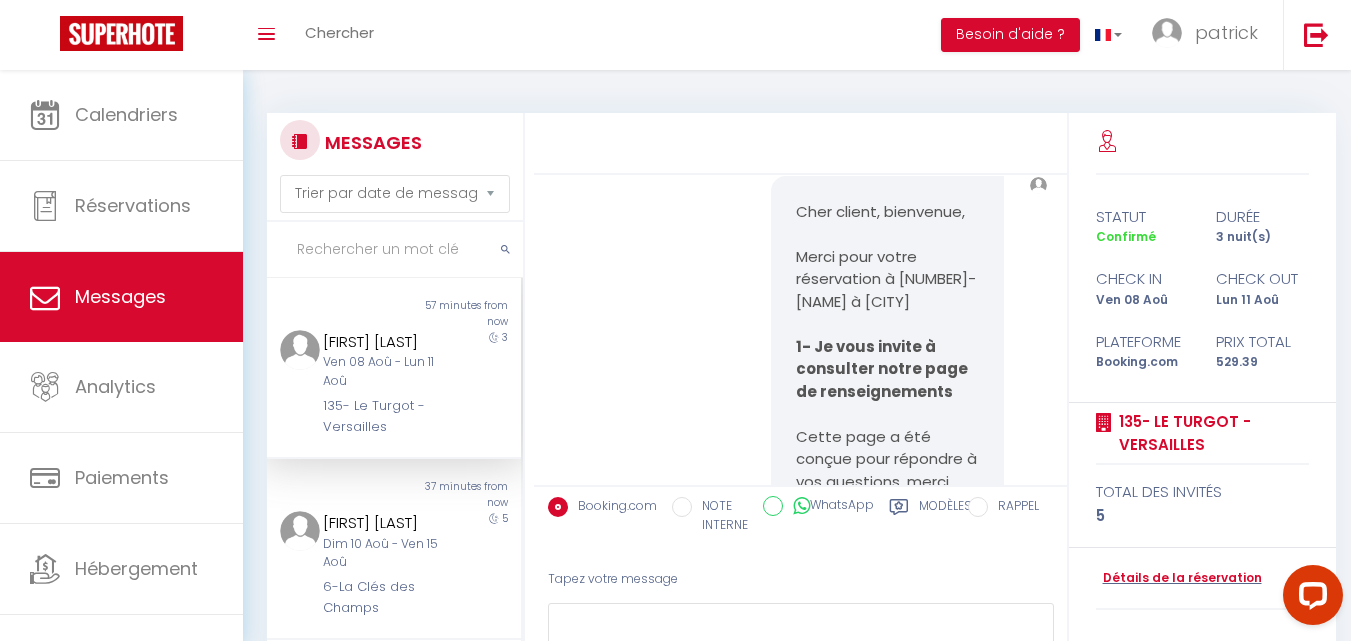 click on "Cher client, bienvenue," at bounding box center [880, 211] 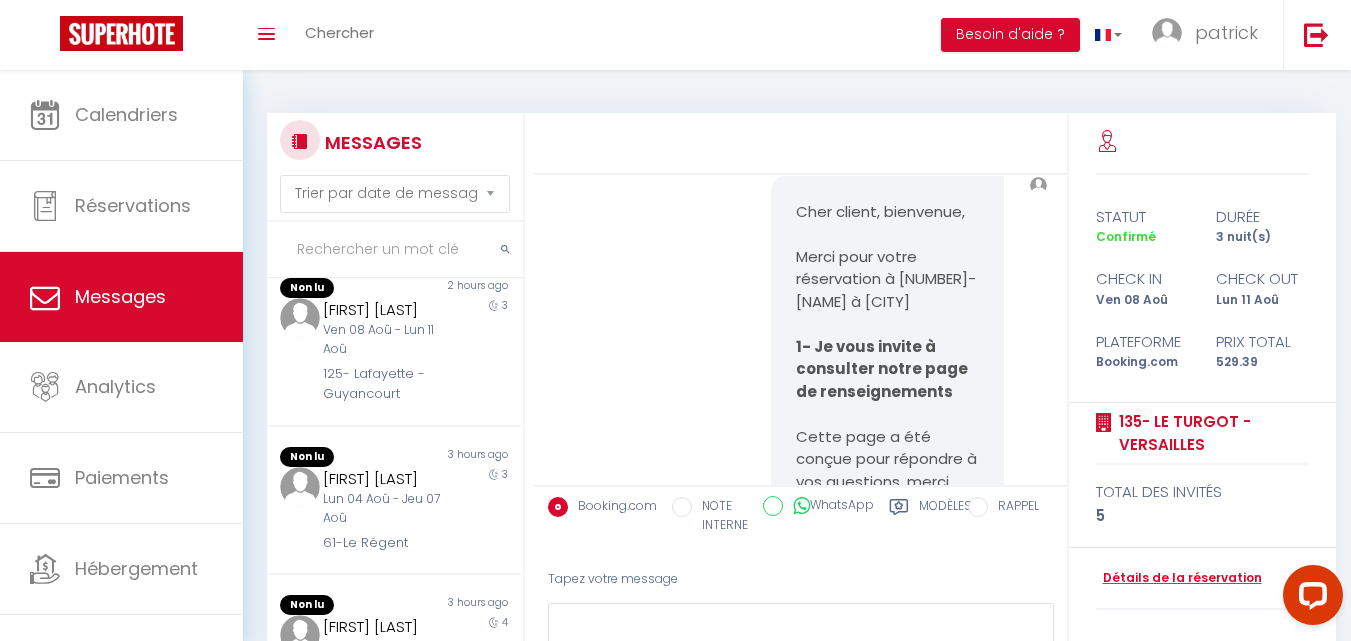 scroll, scrollTop: 60, scrollLeft: 0, axis: vertical 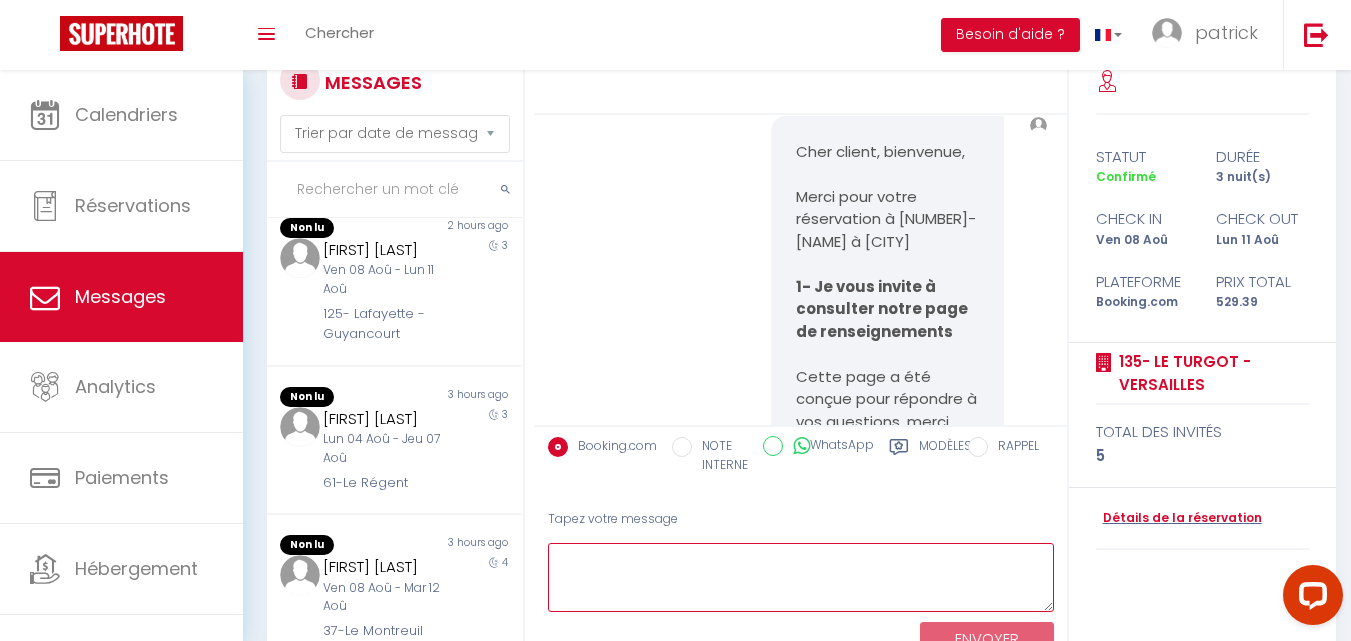 click at bounding box center [801, 577] 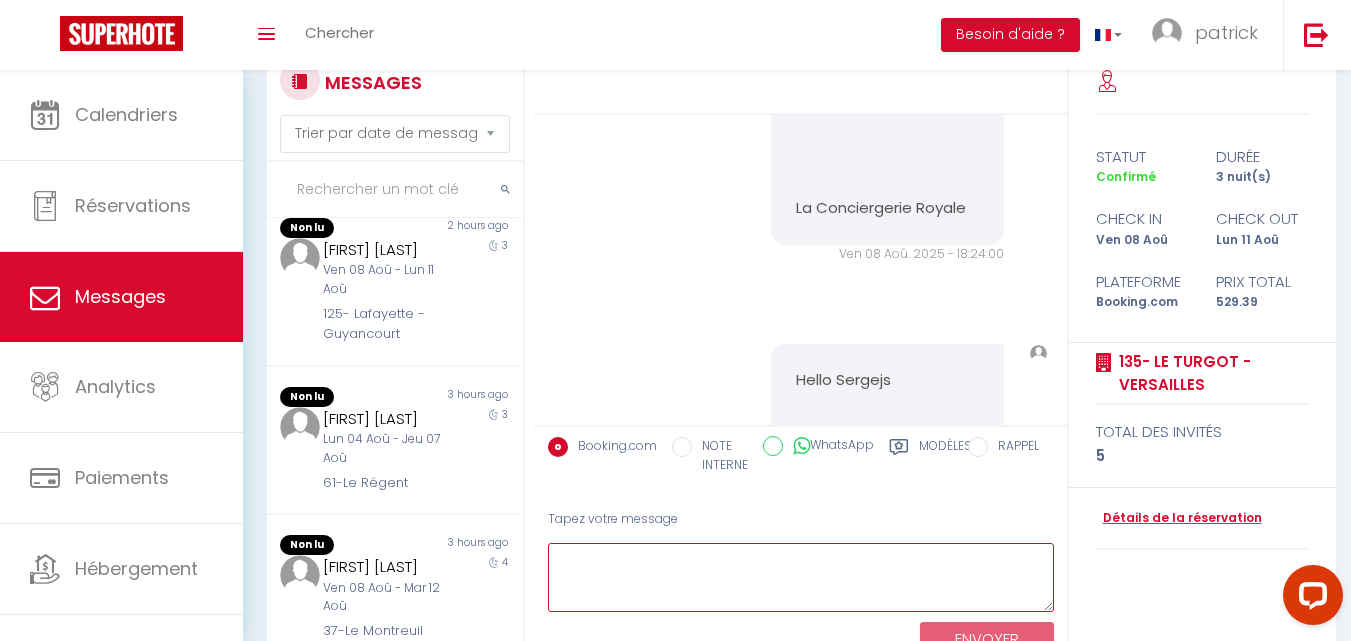 scroll, scrollTop: 3311, scrollLeft: 0, axis: vertical 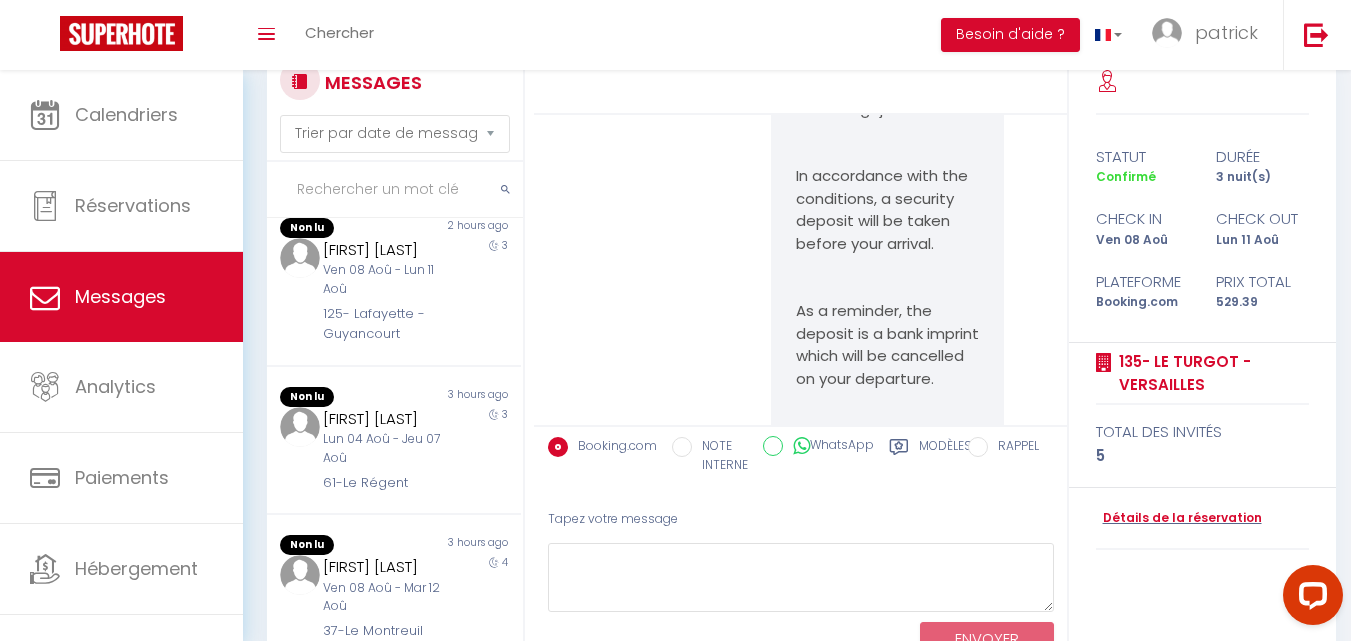 click on "Hello [FIRST]
In accordance with the conditions, a security deposit will be taken before your arrival.
As a reminder, the deposit is a bank imprint which will be cancelled on your departure.
In the absence of a deposit, we will not be able to send you access information.
We invite you to use the secure link below to make the deposit, please :
https://superhote.com/applink/p/SDTVYjcH
[NUMBER]- [NAME] - [CITY]
Sincerely
La conciergerie Royale" at bounding box center [887, 480] 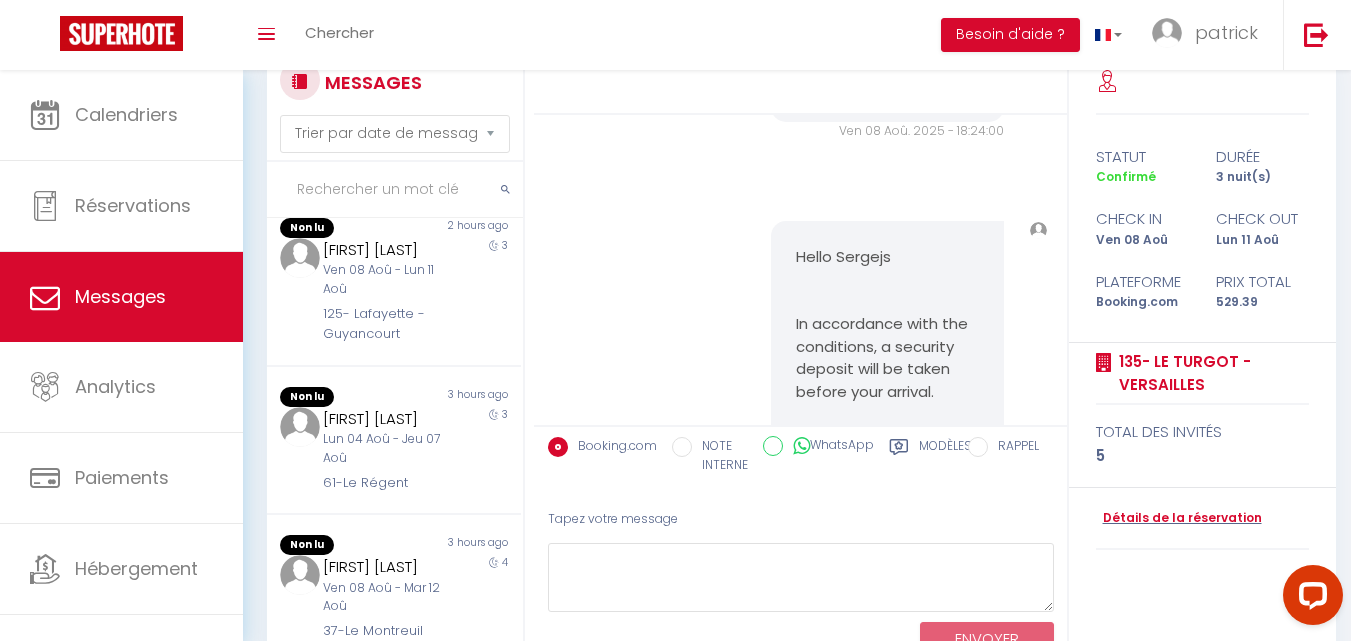 scroll, scrollTop: 3185, scrollLeft: 0, axis: vertical 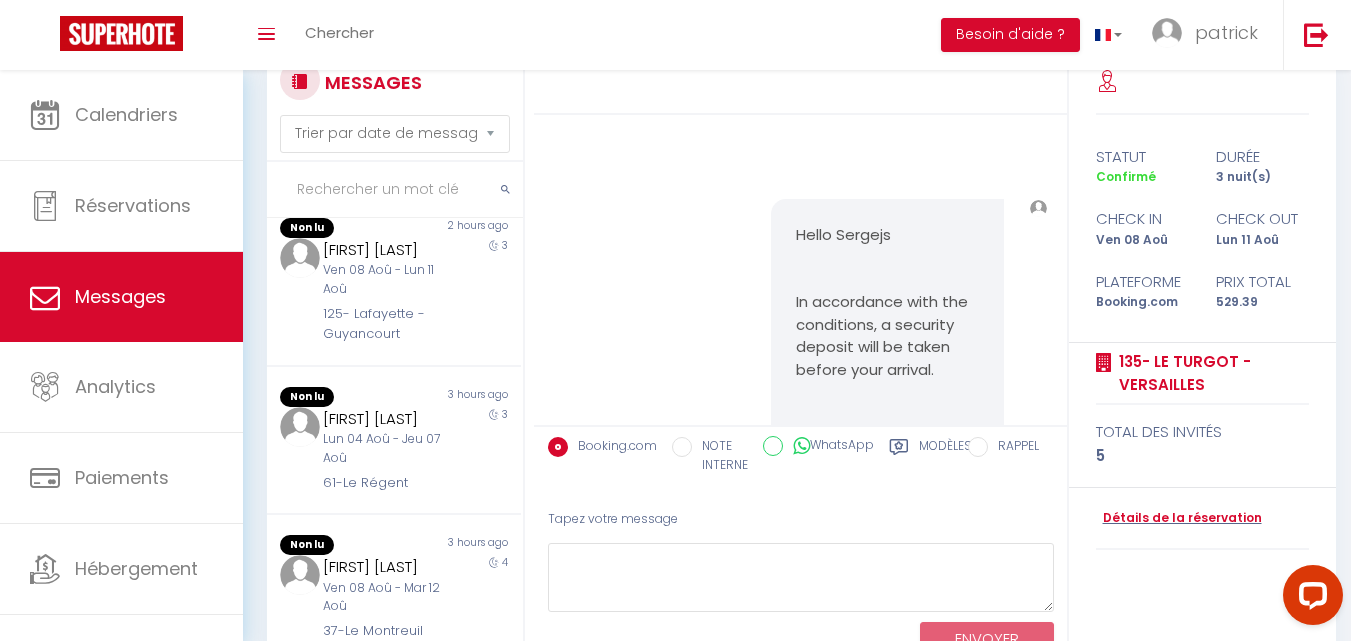 click on "Hello [FIRST]
In accordance with the conditions, a security deposit will be taken before your arrival.
As a reminder, the deposit is a bank imprint which will be cancelled on your departure.
In the absence of a deposit, we will not be able to send you access information.
We invite you to use the secure link below to make the deposit, please :
https://superhote.com/applink/p/SDTVYjcH
[NUMBER]- [NAME] - [CITY]
Sincerely
La conciergerie Royale" at bounding box center (887, 606) 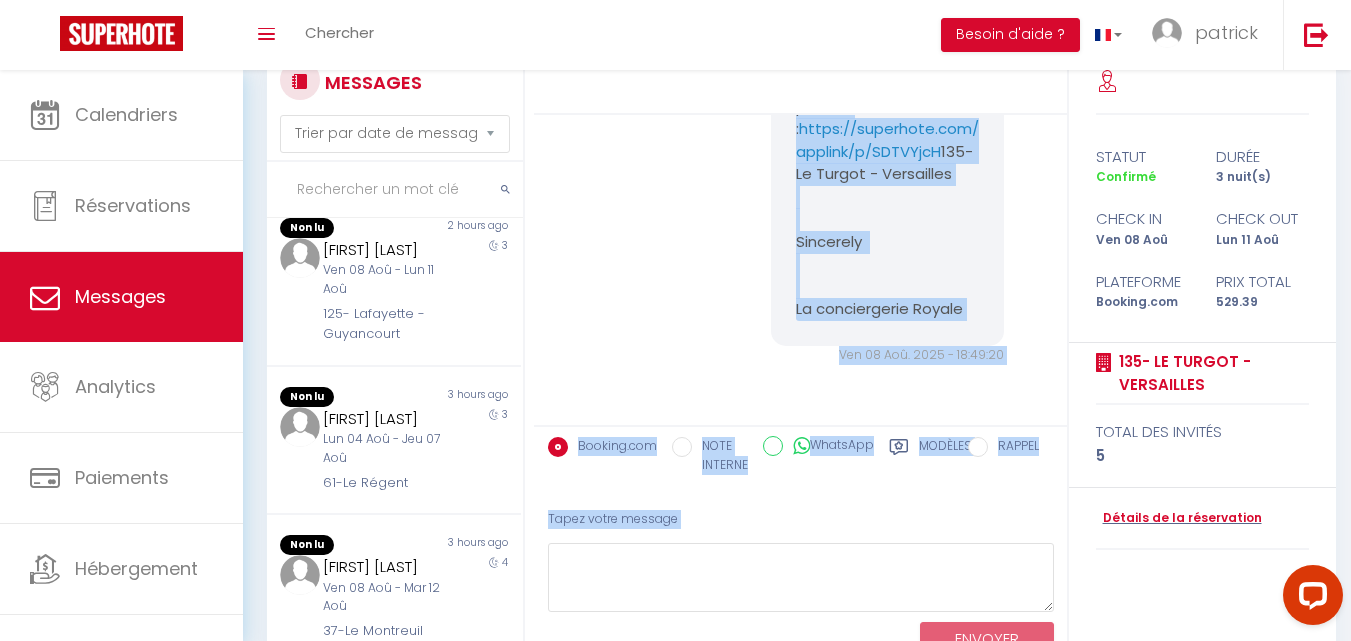 scroll, scrollTop: 3936, scrollLeft: 0, axis: vertical 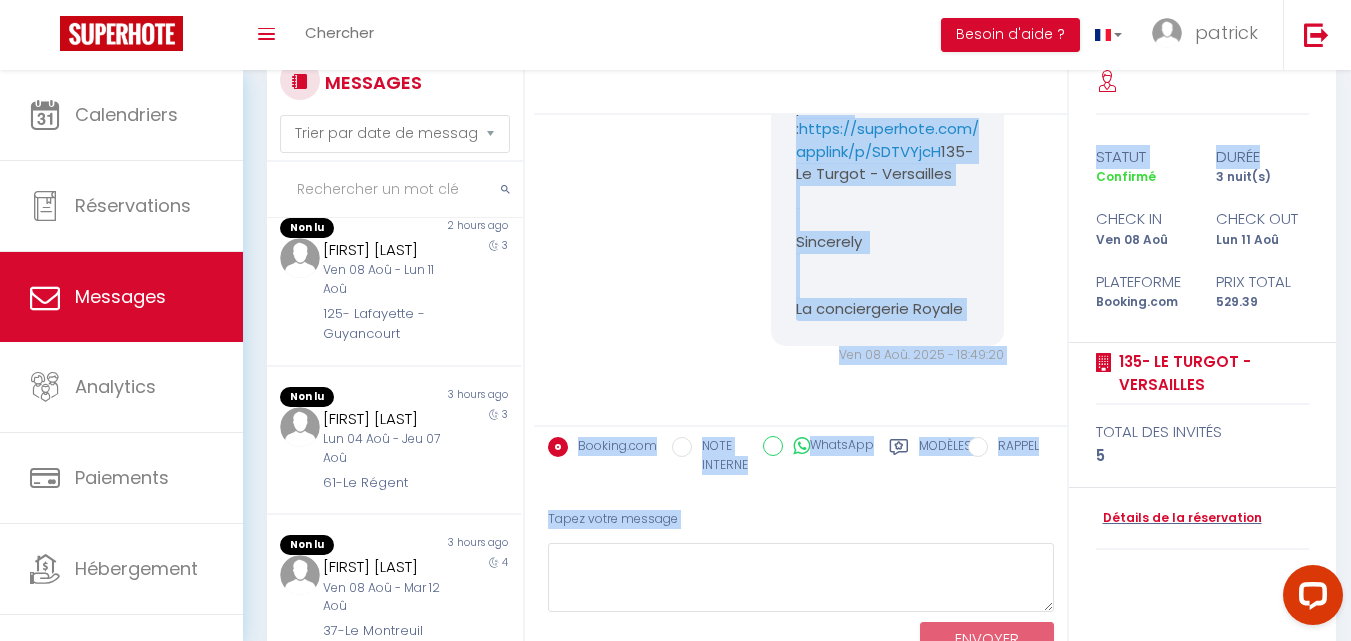 click on "Hello [FIRST]
In accordance with the conditions, a security deposit will be taken before your arrival.
As a reminder, the deposit is a bank imprint which will be cancelled on your departure.
In the absence of a deposit, we will not be able to send you access information.
We invite you to use the secure link below to make the deposit, please :
https://superhote.com/applink/p/SDTVYjcH
[NUMBER]- [NAME] - [CITY]
Sincerely
La conciergerie Royale" at bounding box center (887, -62) 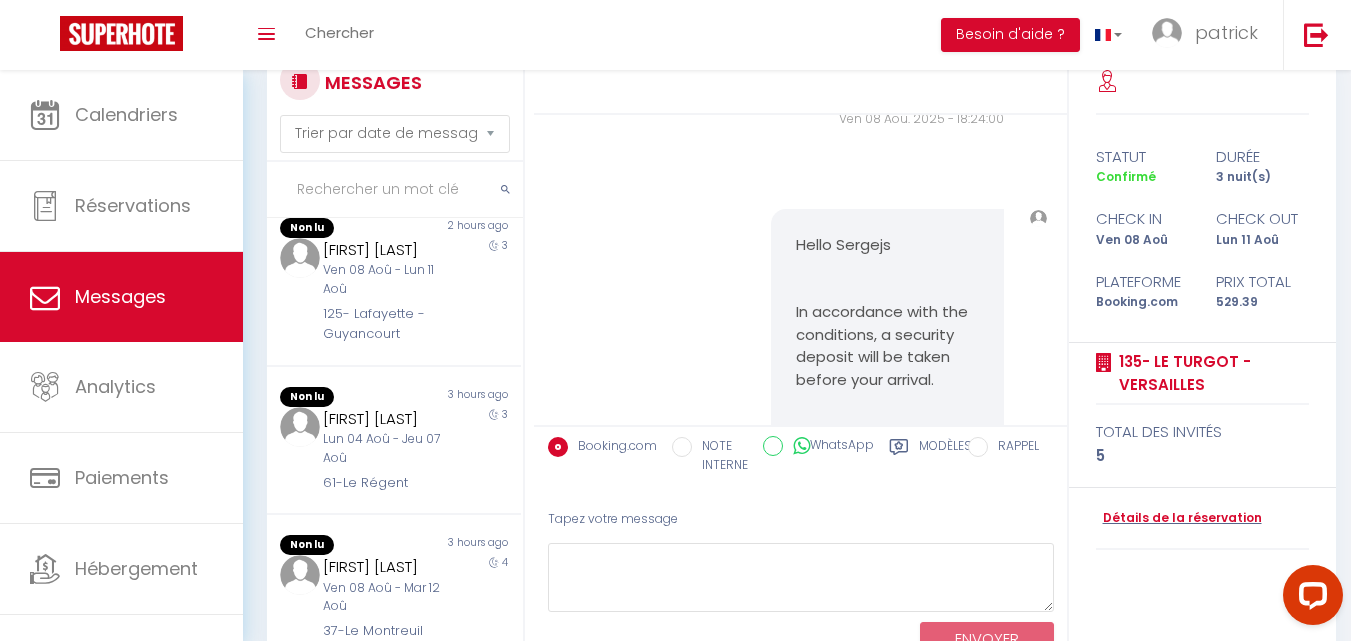 scroll, scrollTop: 3123, scrollLeft: 0, axis: vertical 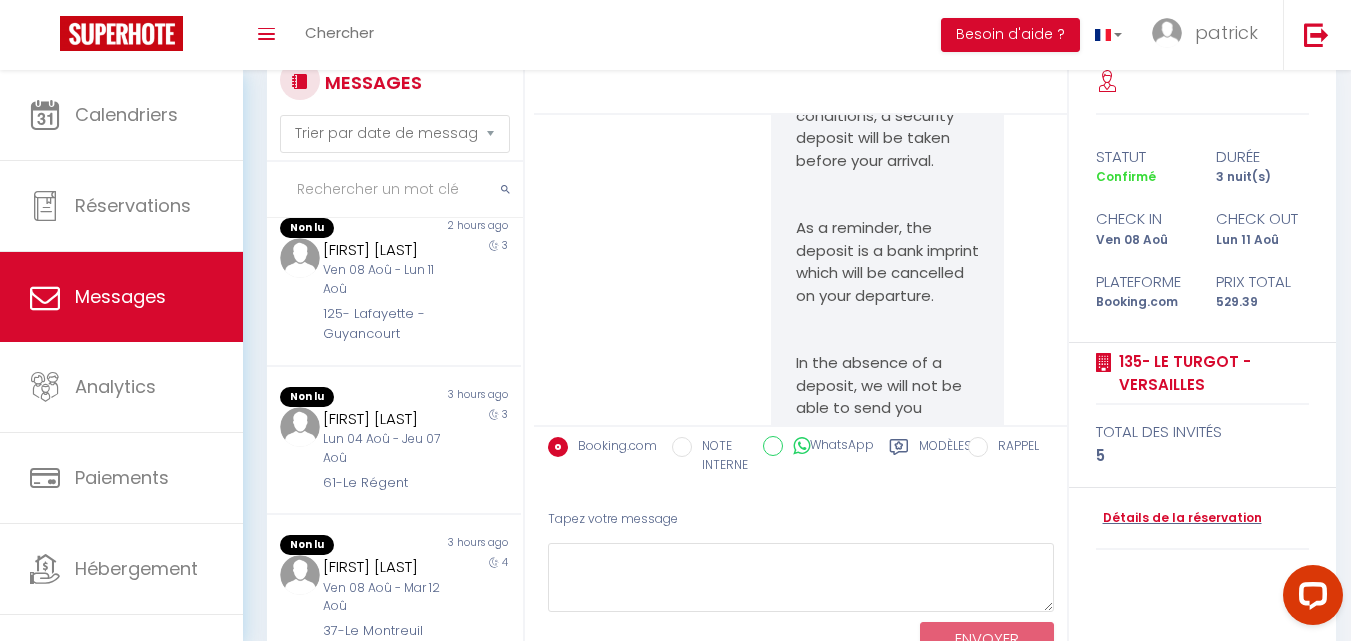 click on "Hello [FIRST]
In accordance with the conditions, a security deposit will be taken before your arrival.
As a reminder, the deposit is a bank imprint which will be cancelled on your departure.
In the absence of a deposit, we will not be able to send you access information.
We invite you to use the secure link below to make the deposit, please :
https://superhote.com/applink/p/SDTVYjcH
[NUMBER]- [NAME] - [CITY]
Sincerely
La conciergerie Royale" at bounding box center [887, 397] 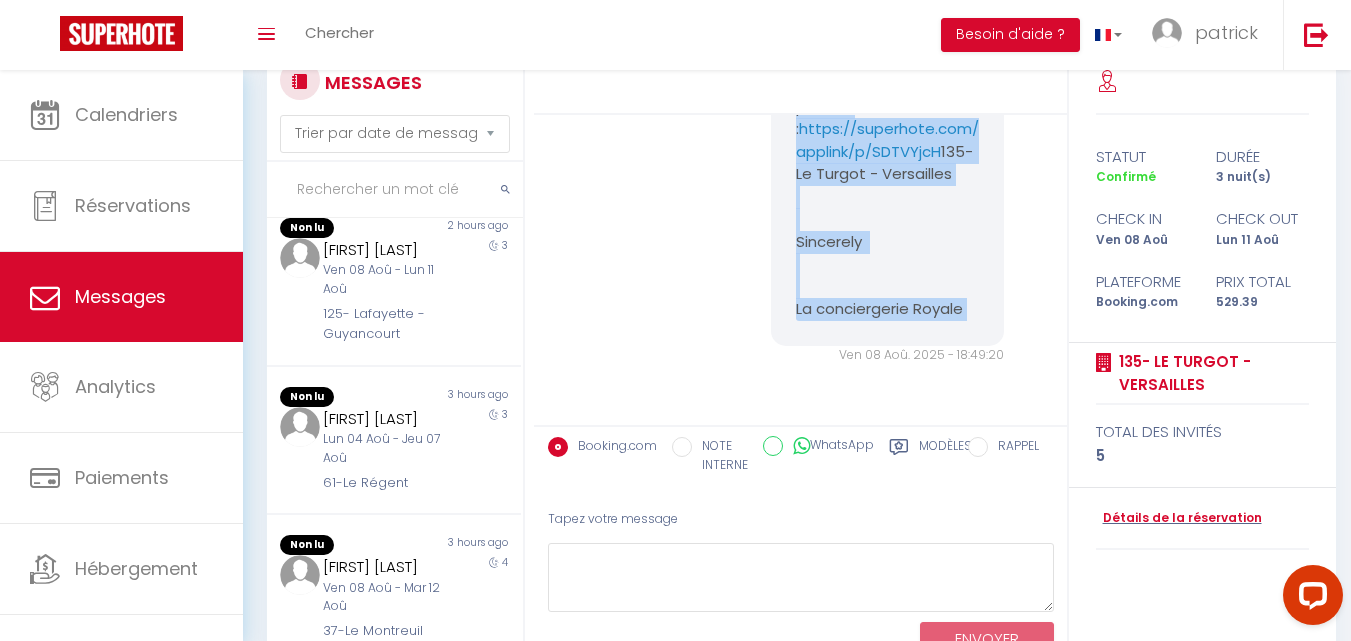 scroll, scrollTop: 4016, scrollLeft: 0, axis: vertical 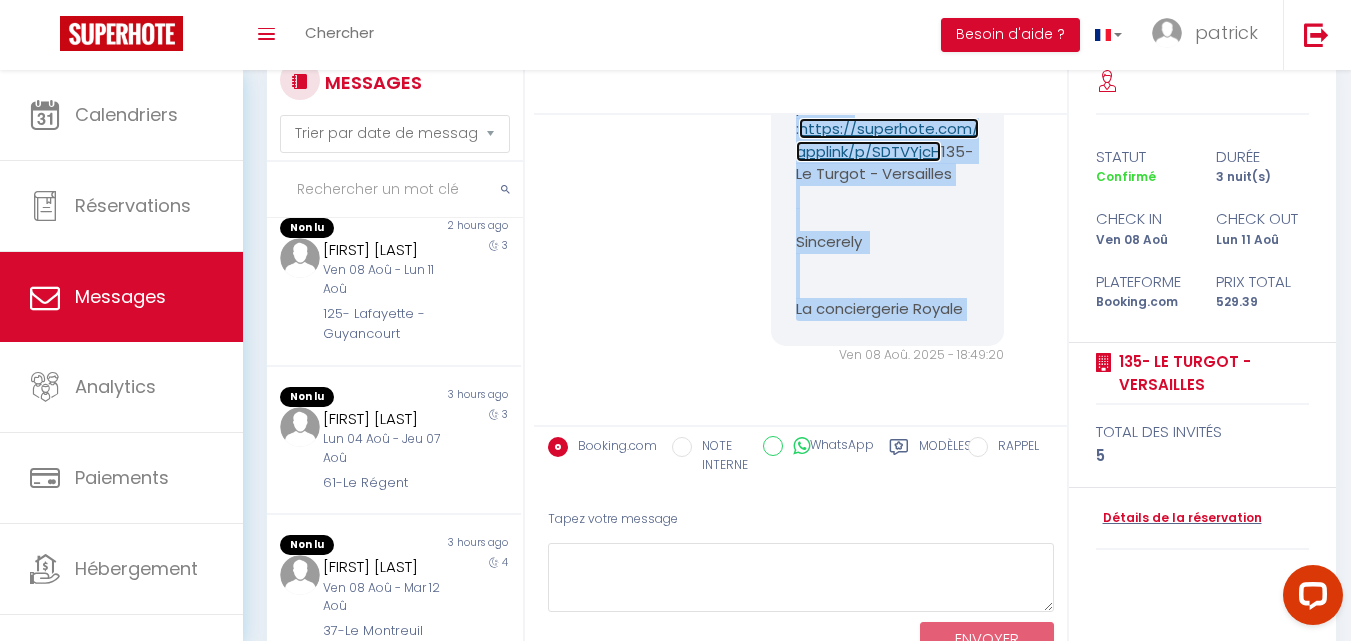 copy on "Hello [FIRST]
In accordance with the conditions, a security deposit will be taken before your arrival.
As a reminder, the deposit is a bank imprint which will be cancelled on your departure.
In the absence of a deposit, we will not be able to send you access information.
We invite you to use the secure link below to make the deposit, please :
https://superhote.com/applink/p/SDTVYjcH
[NUMBER]- [NAME] - [CITY]
Sincerely
La conciergerie Royale" 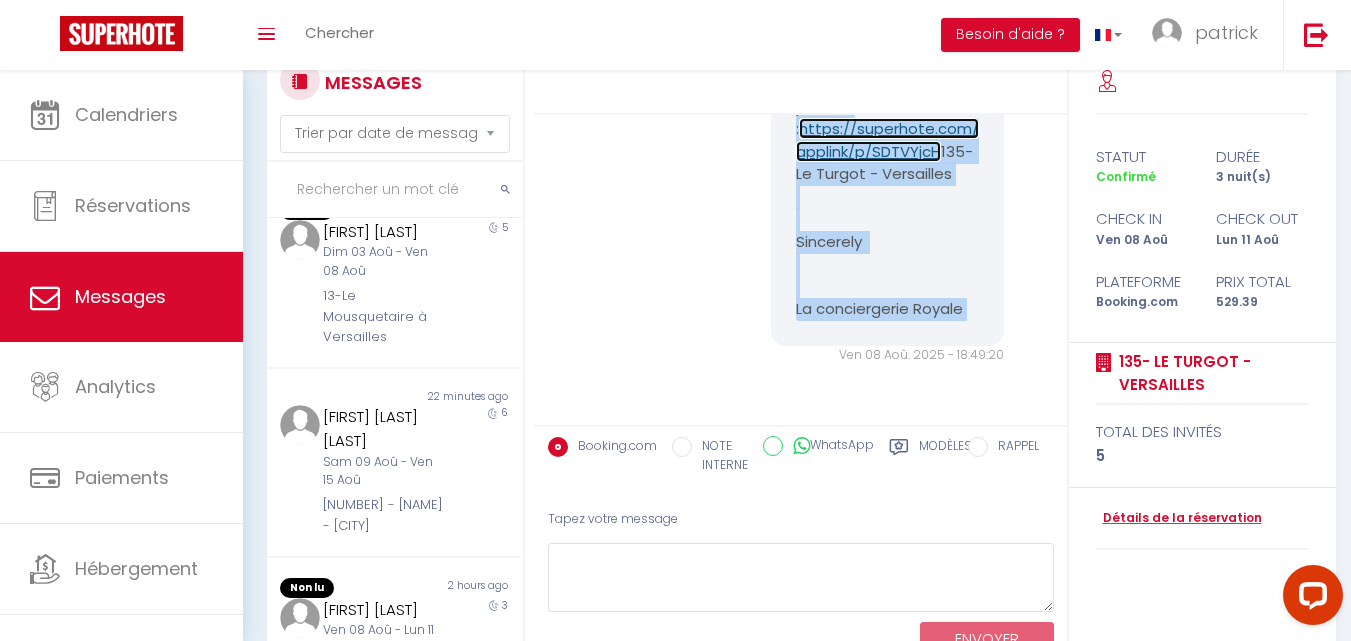 scroll, scrollTop: 897, scrollLeft: 0, axis: vertical 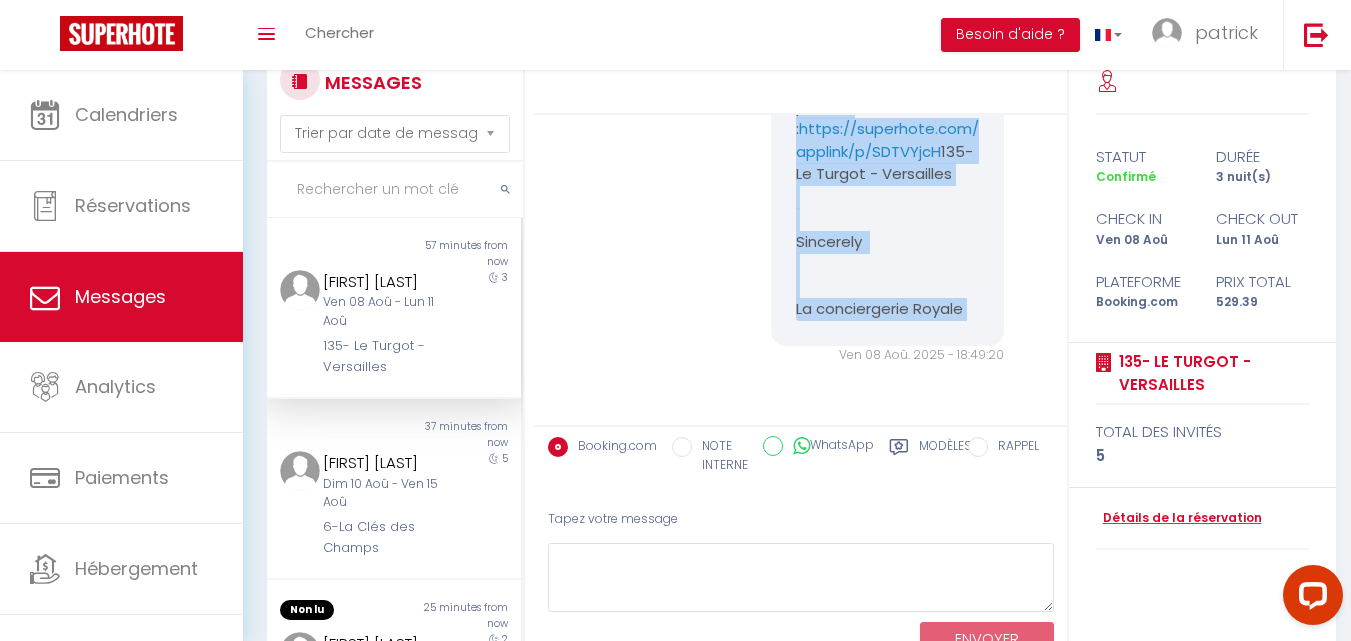 click on "Hello [FIRST]
In accordance with the conditions, a security deposit will be taken before your arrival.
As a reminder, the deposit is a bank imprint which will be cancelled on your departure.
In the absence of a deposit, we will not be able to send you access information.
We invite you to use the secure link below to make the deposit, please :
https://superhote.com/applink/p/SDTVYjcH
[NUMBER]- [NAME] - [CITY]
Sincerely
La conciergerie Royale   Ven 08 Aoû. 2025 - 18:49:20     Note Sms     Hello [FIRST]
In accordance with the conditions, a security deposit will be taken before your arrival.
As a reminder, the deposit is a bank imprint which will be cancelled on your departure.
In the absence of a deposit, we will not be able to send you access information.
We invite you to use the secure link below to make the deposit, please :
https://superhote.com/applink/p/SDTVYjcH
[NUMBER]- [NAME] - [CITY]
Sincerely
La conciergerie Royale   Ven 08 Aoû. 2025 - 18:49:20" at bounding box center (800, -52) 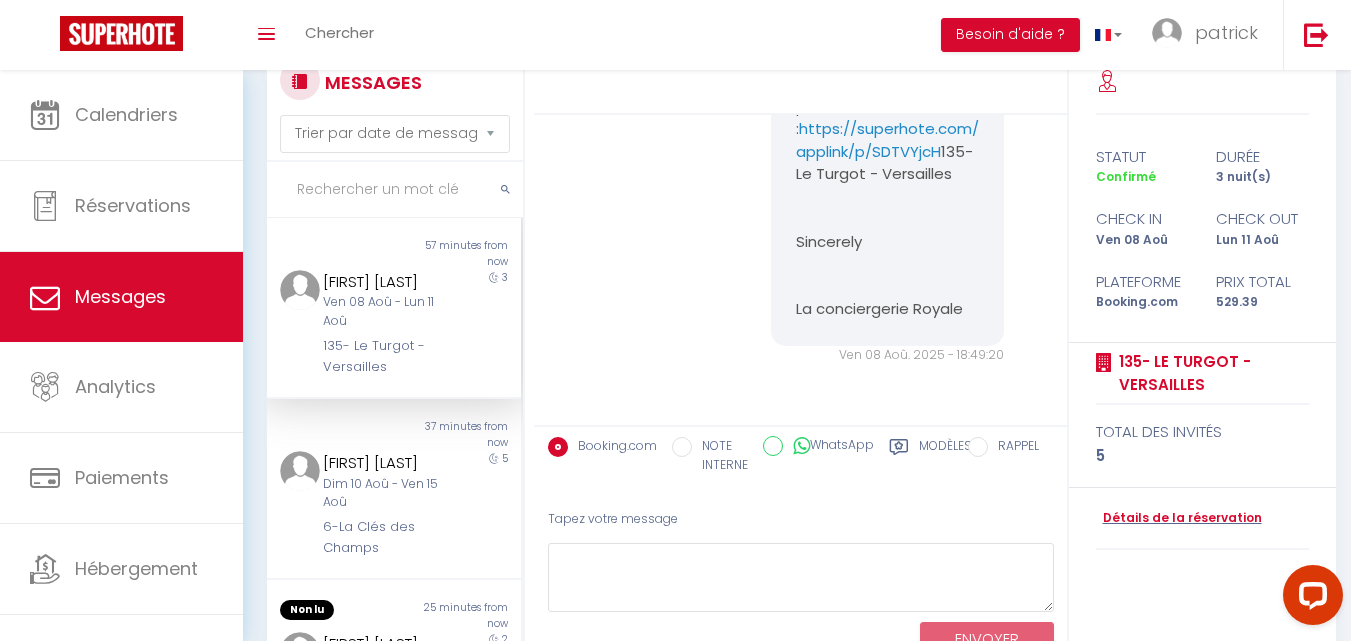 scroll, scrollTop: 4078, scrollLeft: 0, axis: vertical 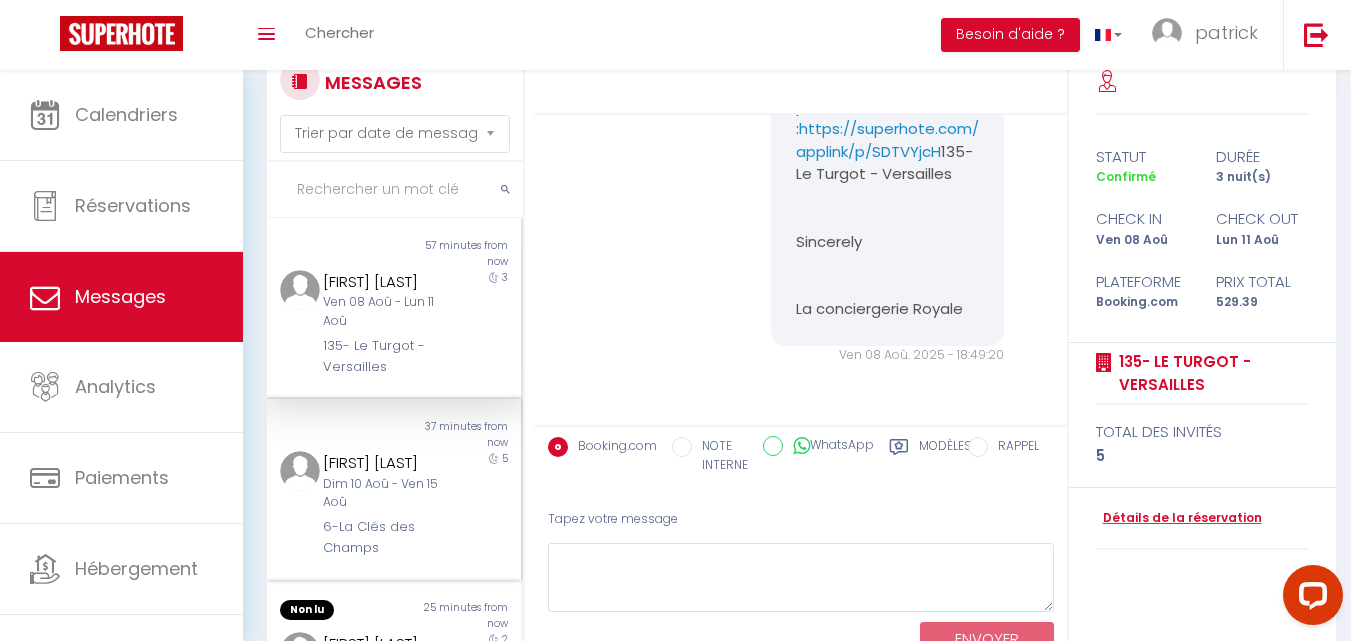 click on "[FIRST] [LAST]" at bounding box center [384, 463] 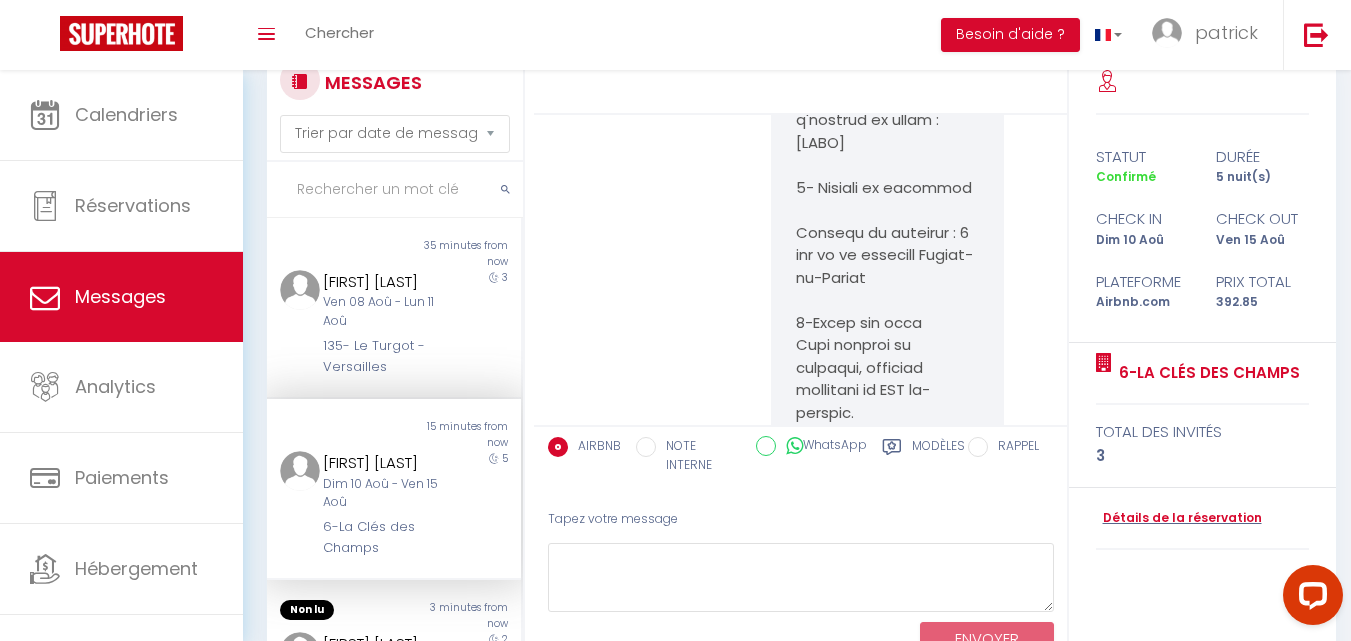 scroll, scrollTop: 16877, scrollLeft: 0, axis: vertical 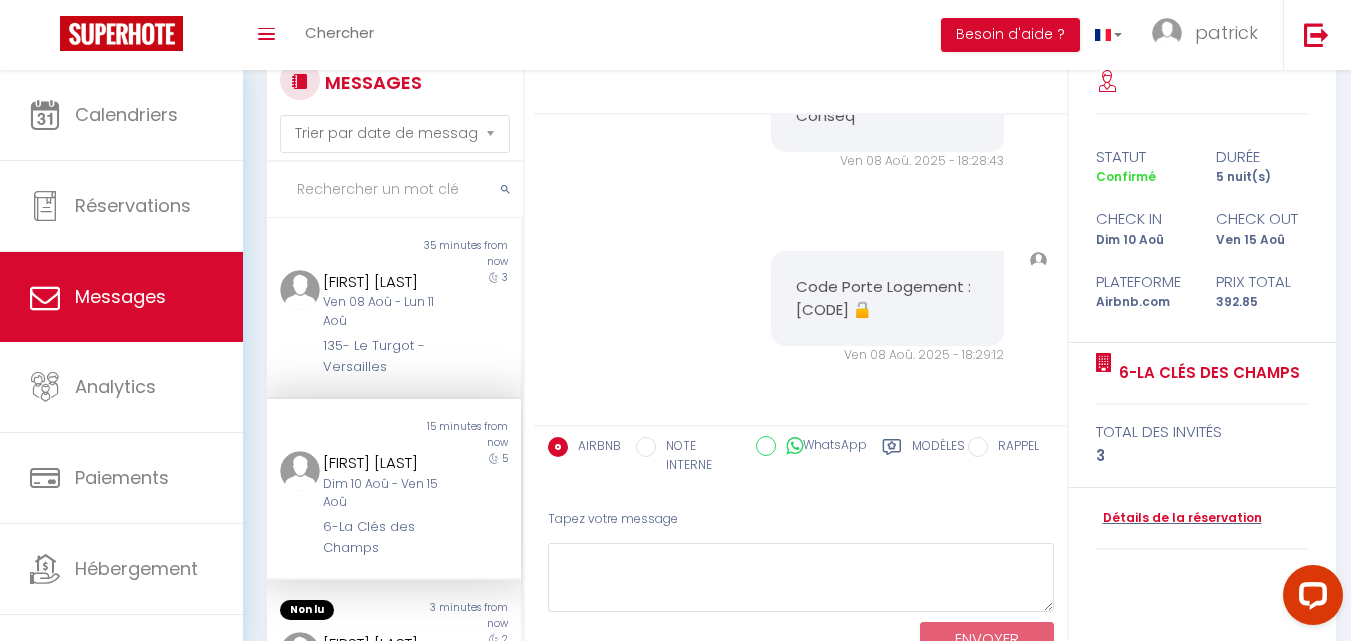 click on "Dim 10 Aoû - Ven 15 Aoû" at bounding box center [384, 494] 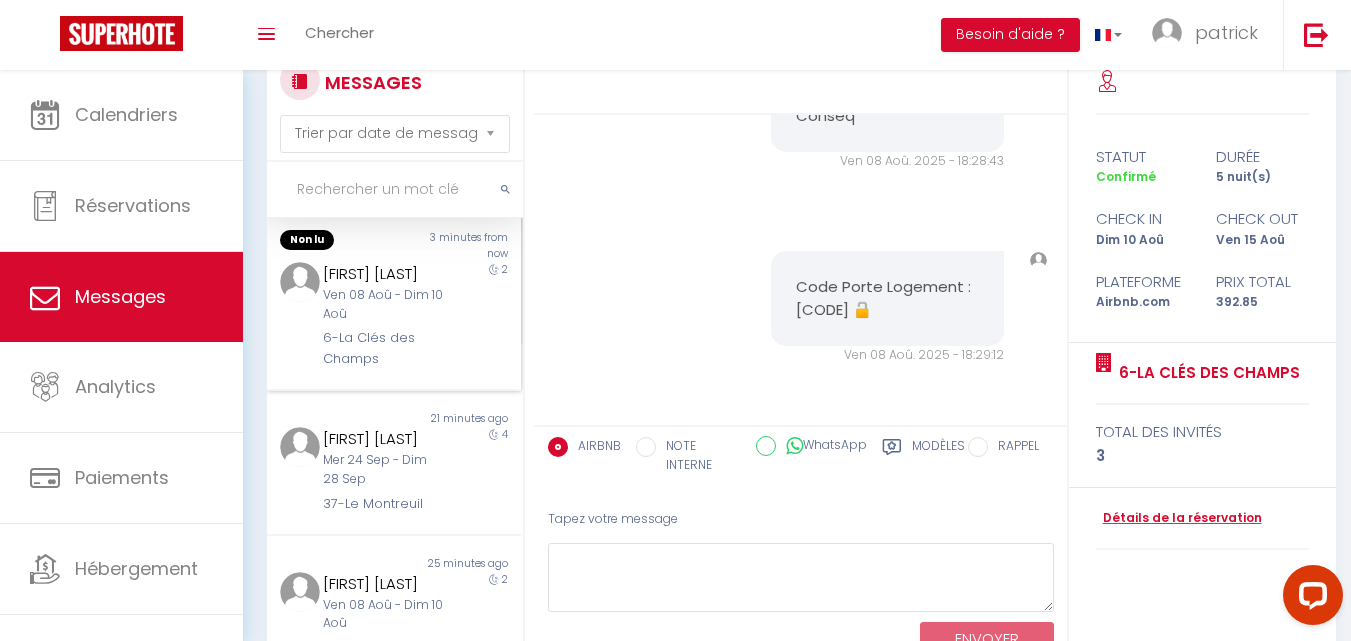 click on "2" at bounding box center (490, 315) 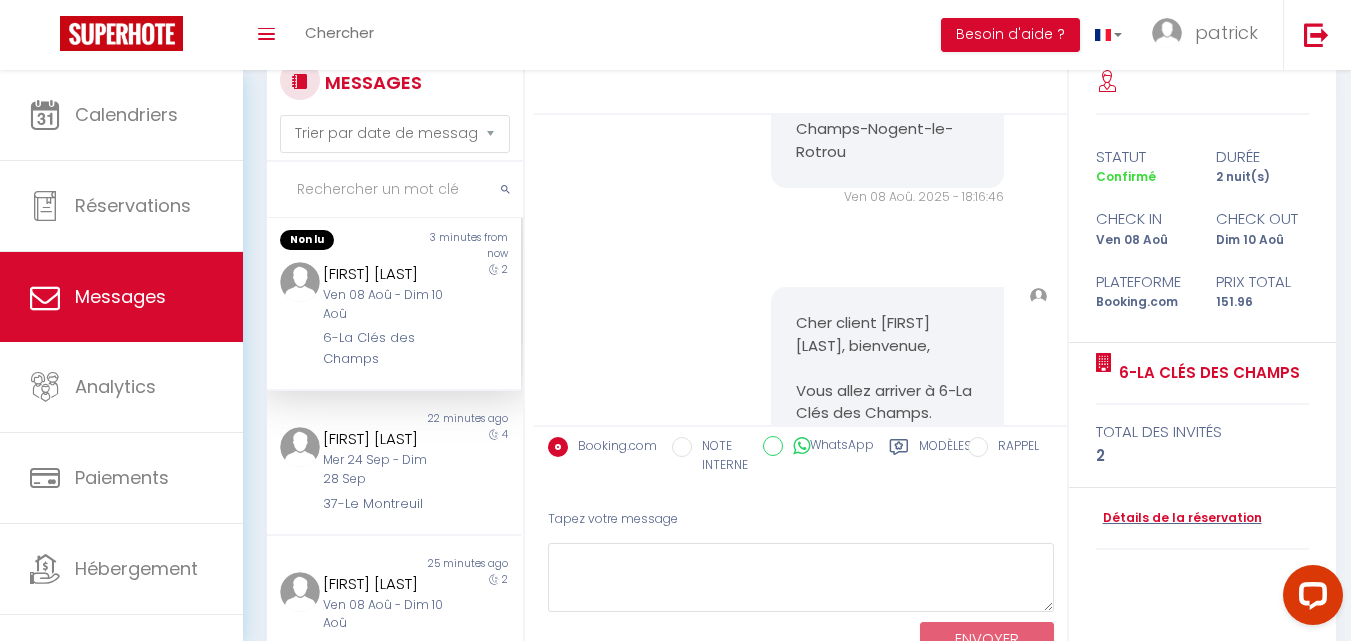 scroll, scrollTop: 16756, scrollLeft: 0, axis: vertical 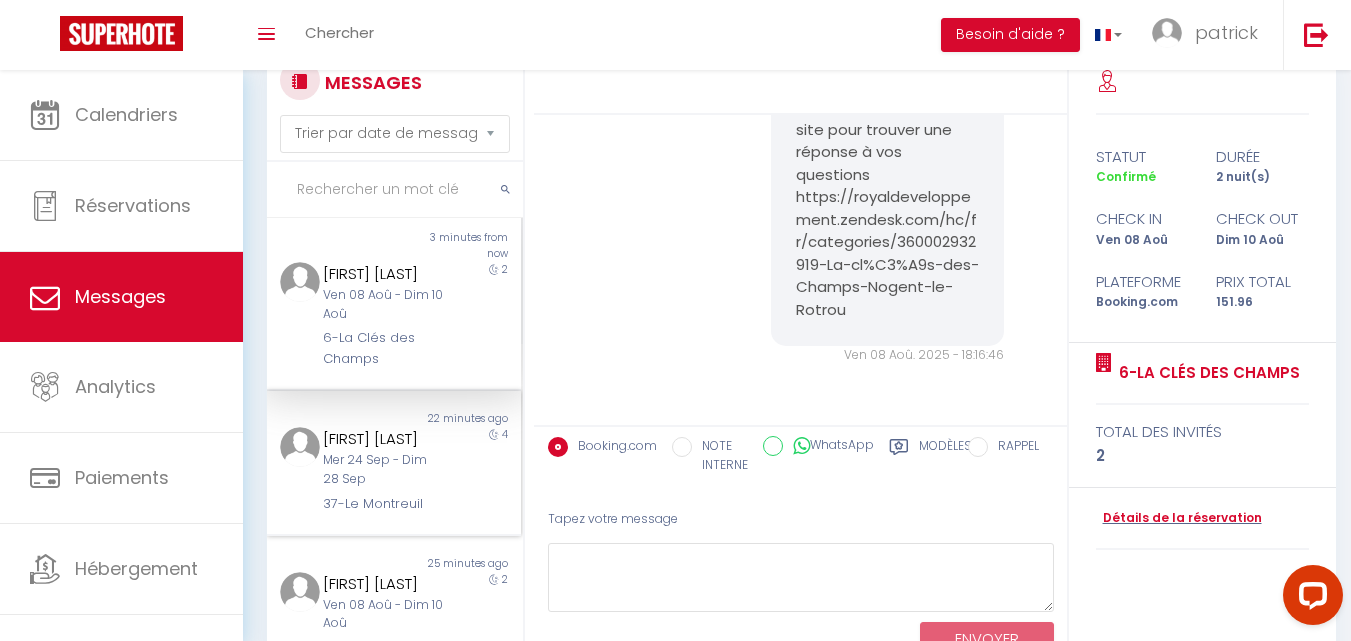 click on "[FIRST] [LAST]   Mer 24 Sep - Dim 28 Sep   [NUMBER]-[NAME]" at bounding box center (383, 470) 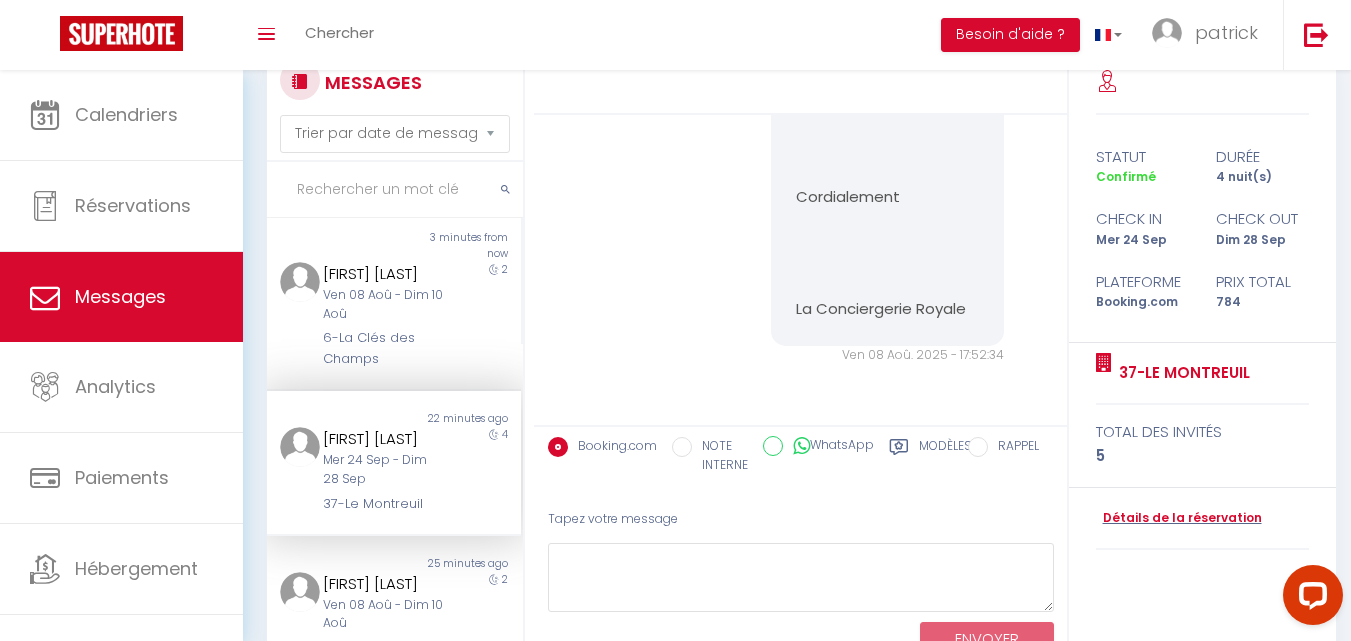 scroll, scrollTop: 740, scrollLeft: 0, axis: vertical 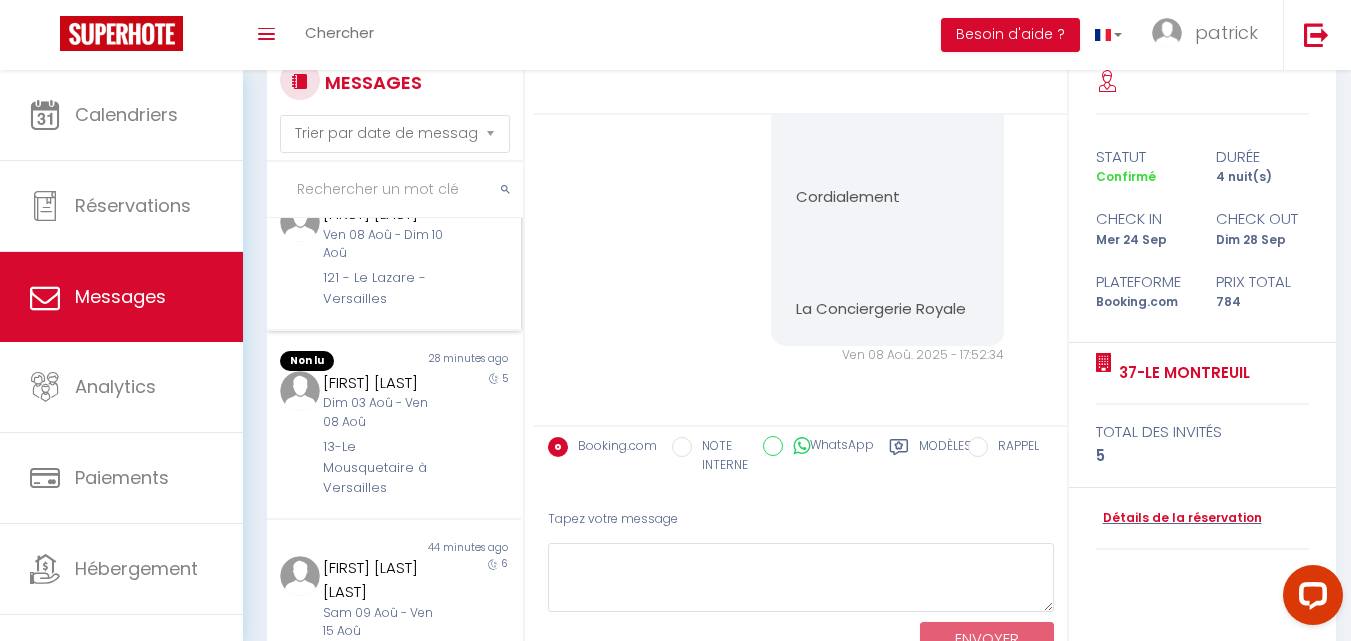 click on "2" at bounding box center (490, 255) 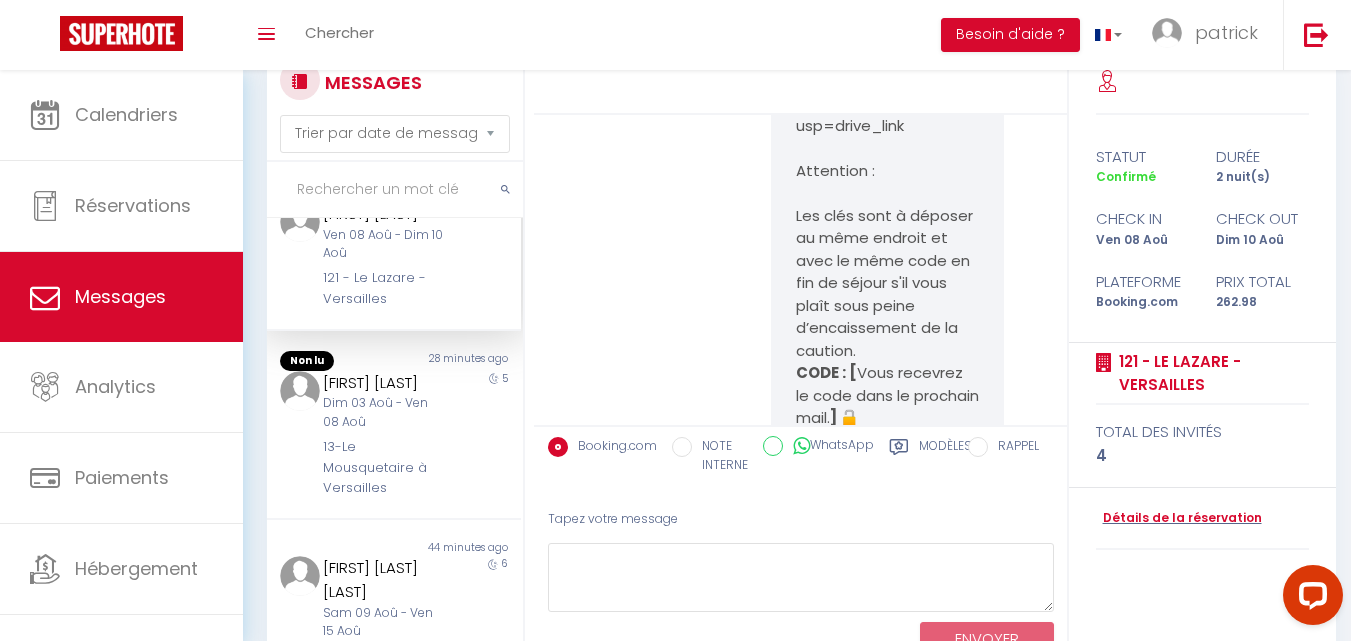 scroll, scrollTop: 7418, scrollLeft: 0, axis: vertical 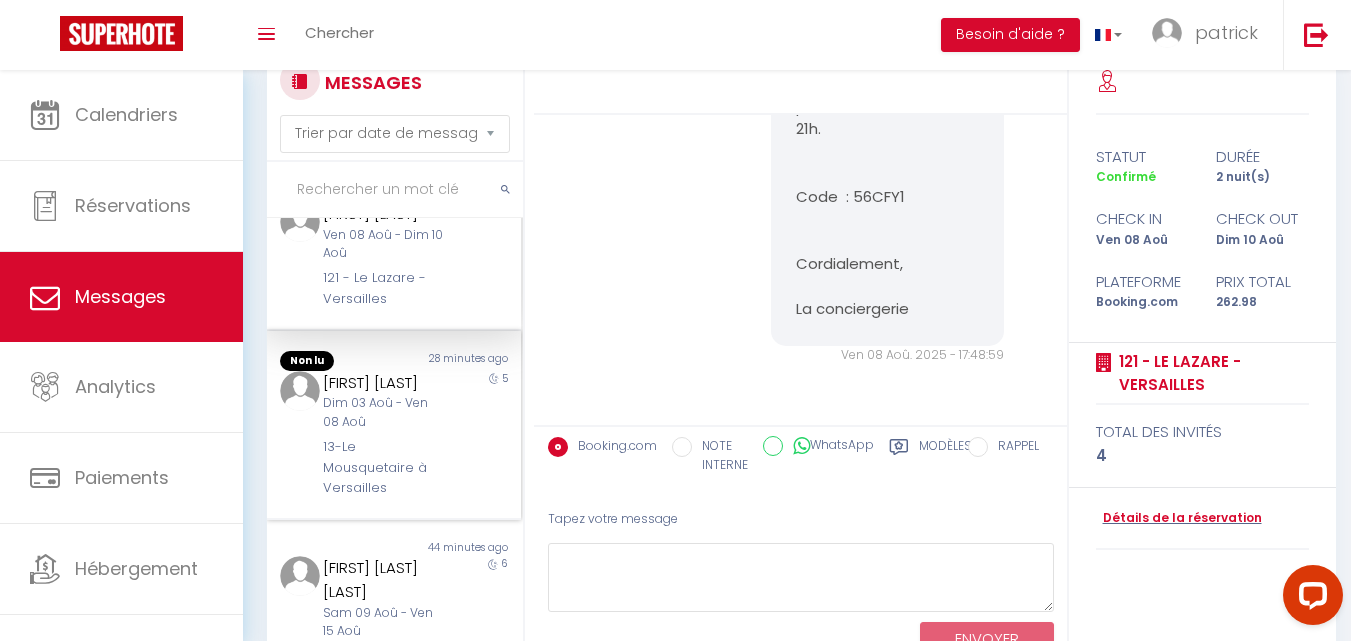 click on "28 minutes ago" at bounding box center [457, 361] 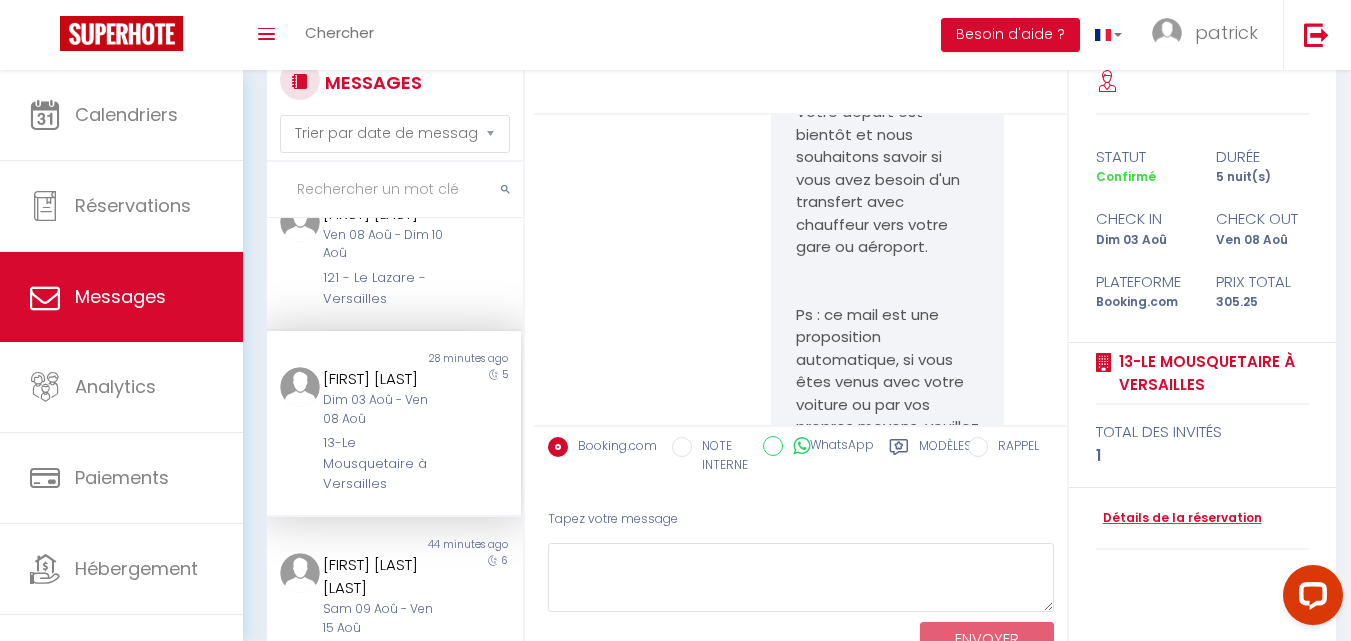 scroll, scrollTop: 13548, scrollLeft: 0, axis: vertical 